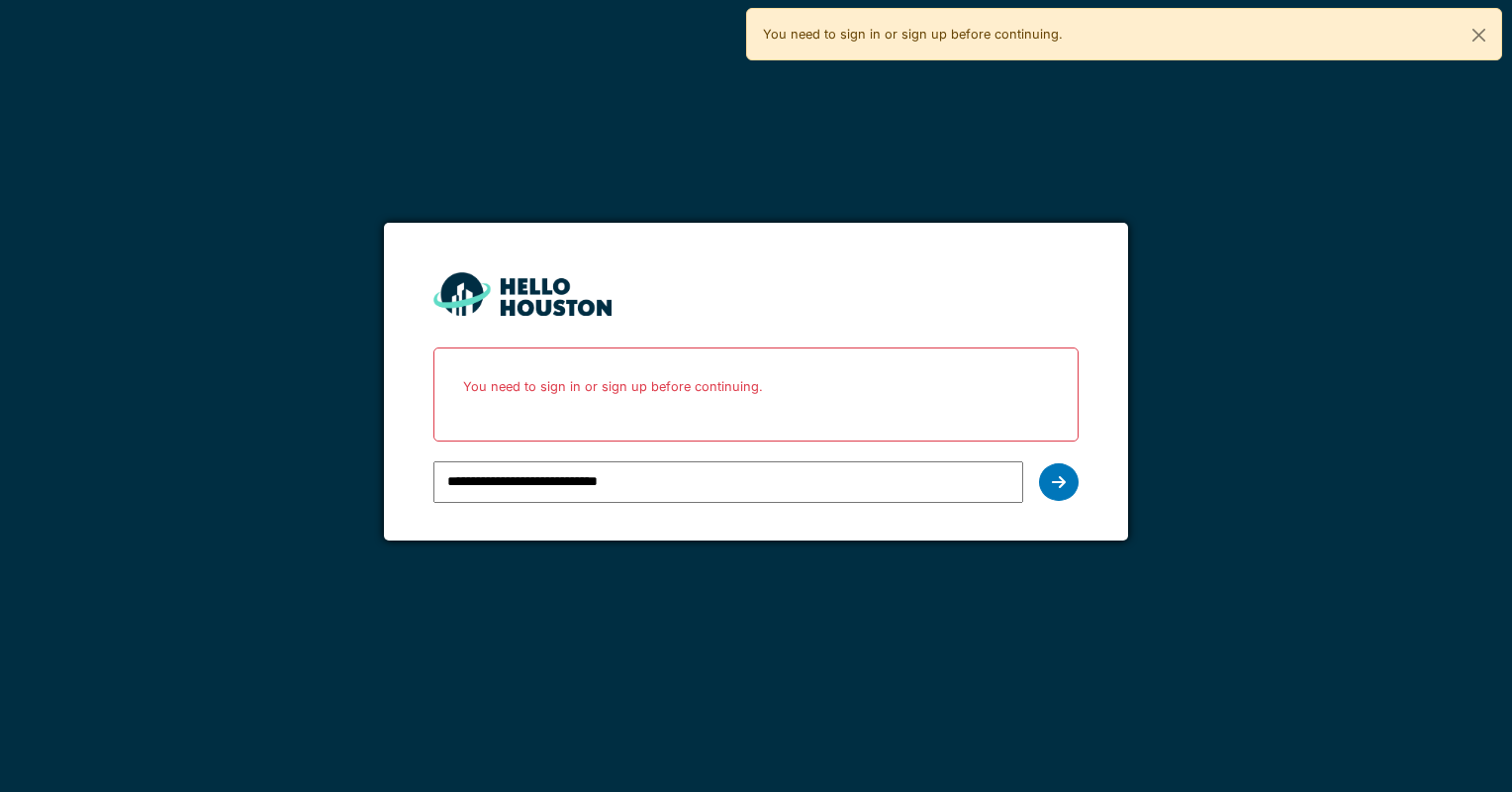 scroll, scrollTop: 0, scrollLeft: 0, axis: both 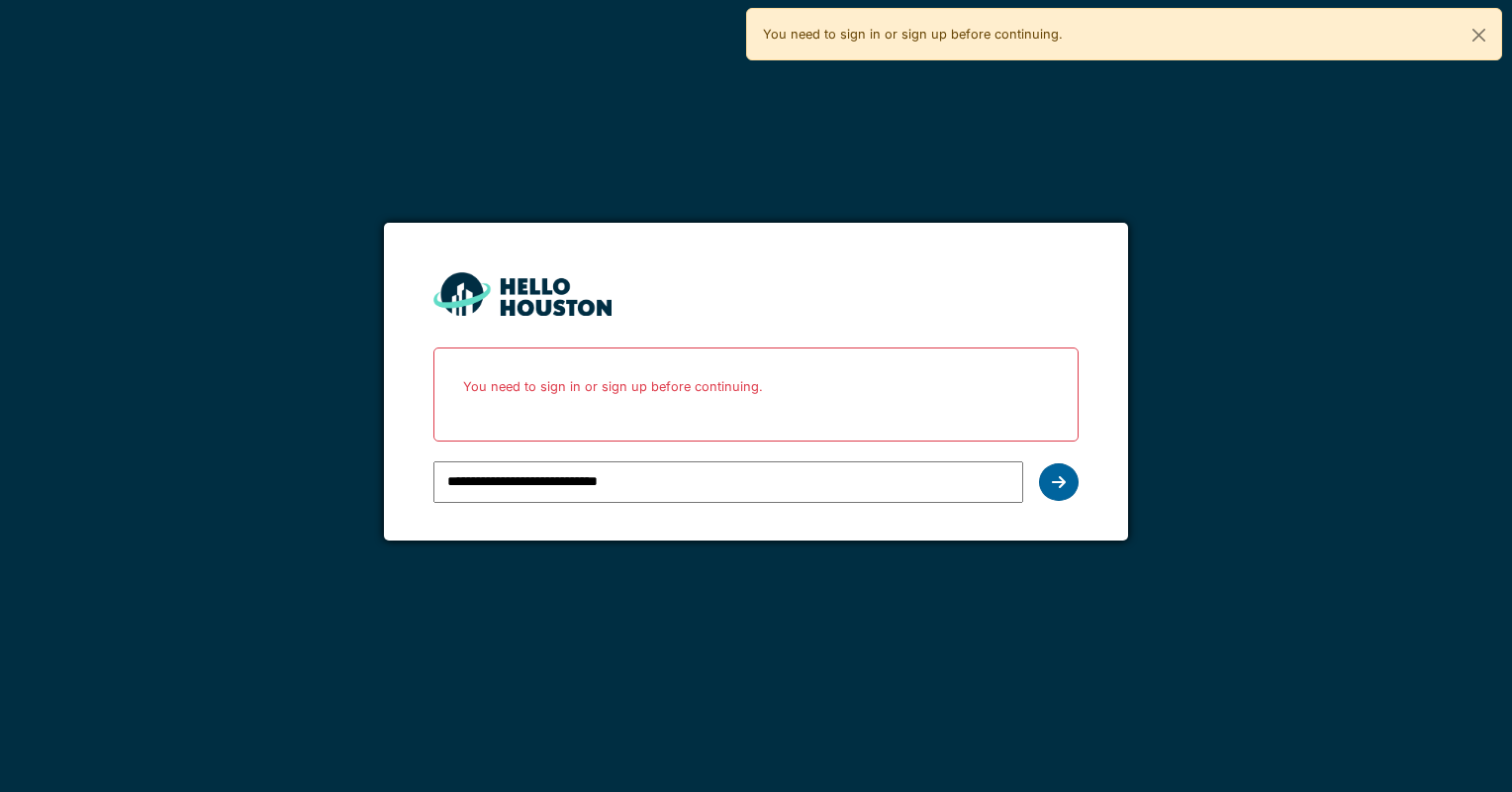 click at bounding box center [1059, 482] 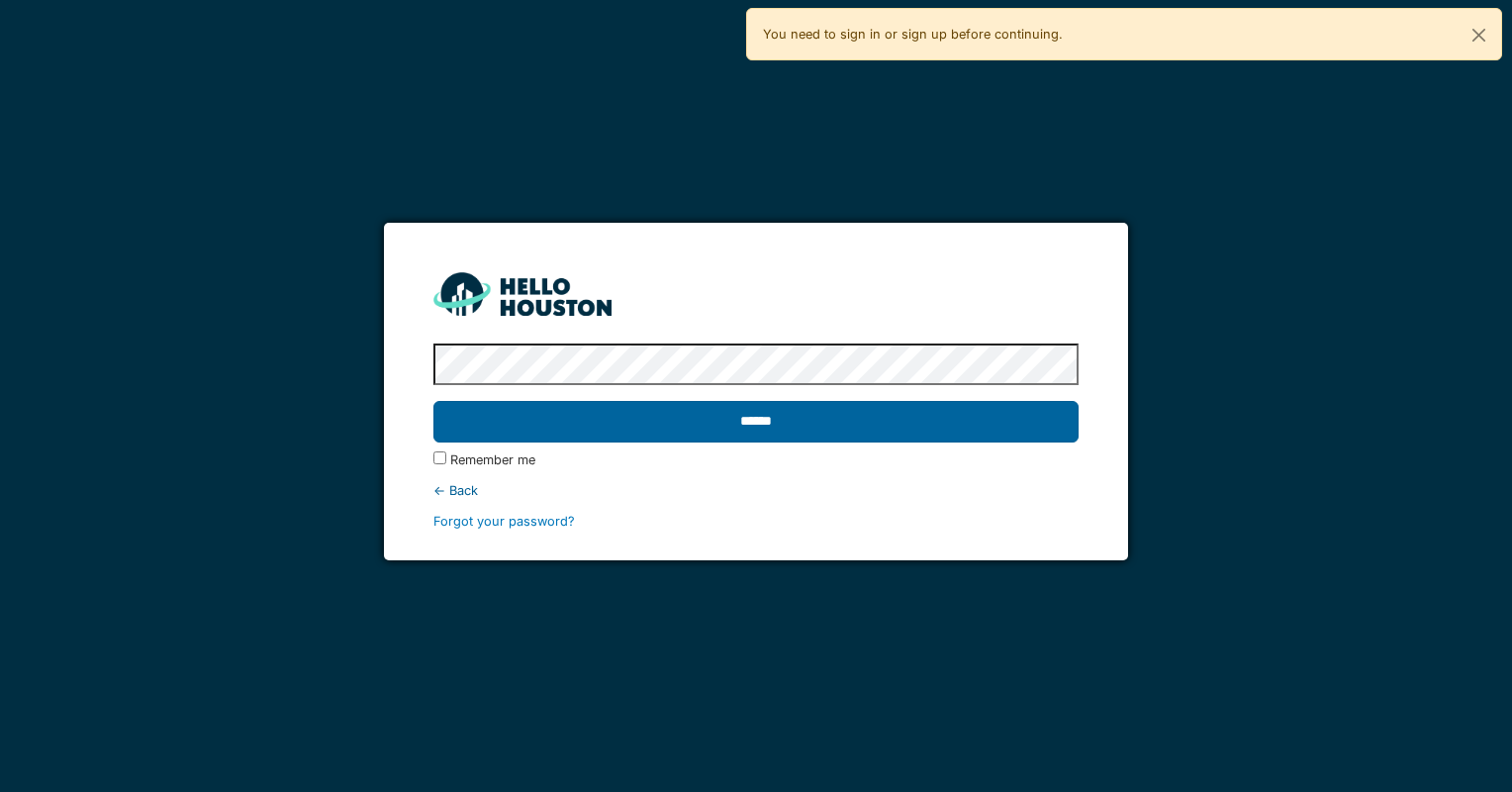click on "******" at bounding box center (755, 422) 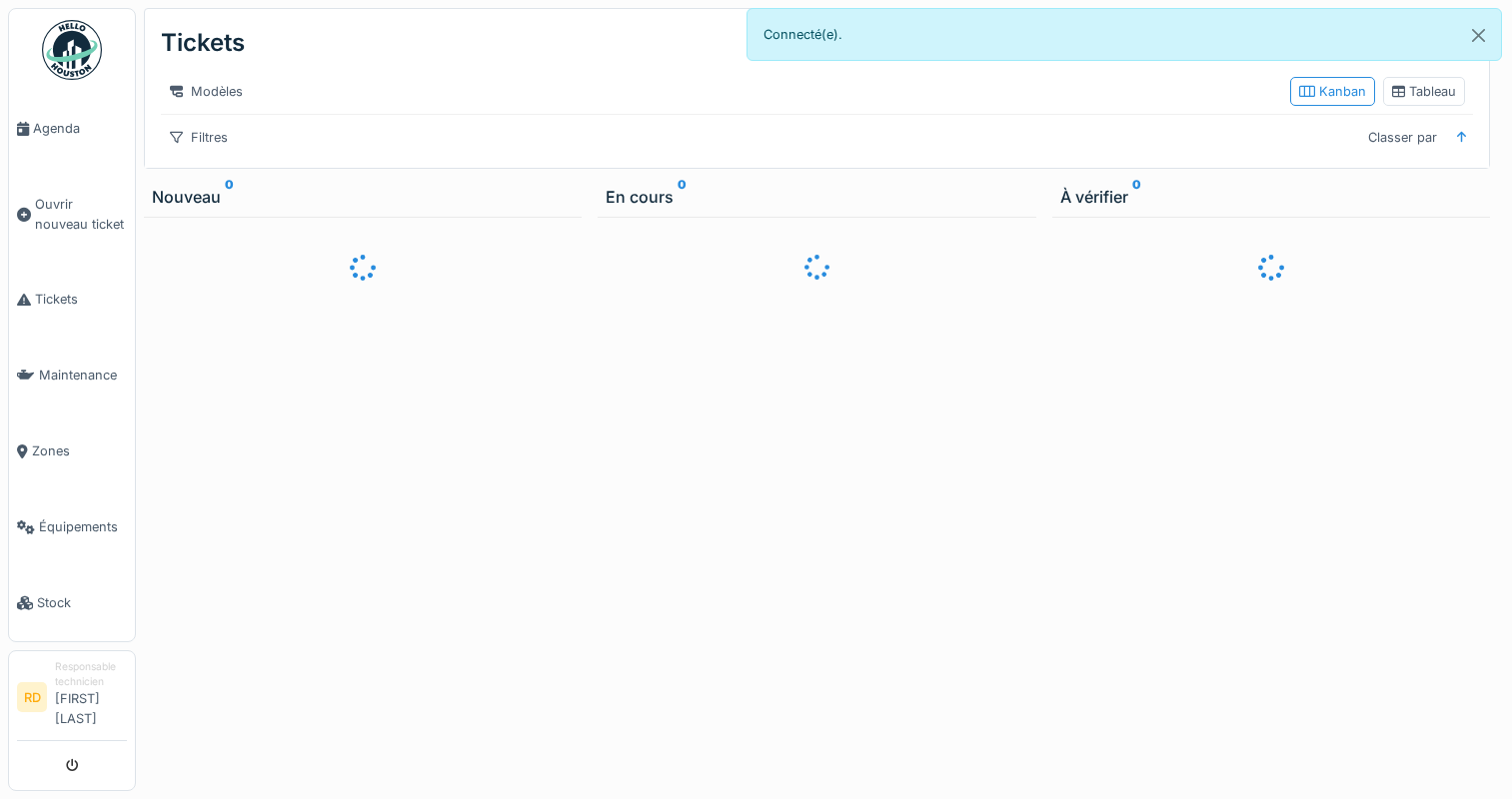 scroll, scrollTop: 0, scrollLeft: 0, axis: both 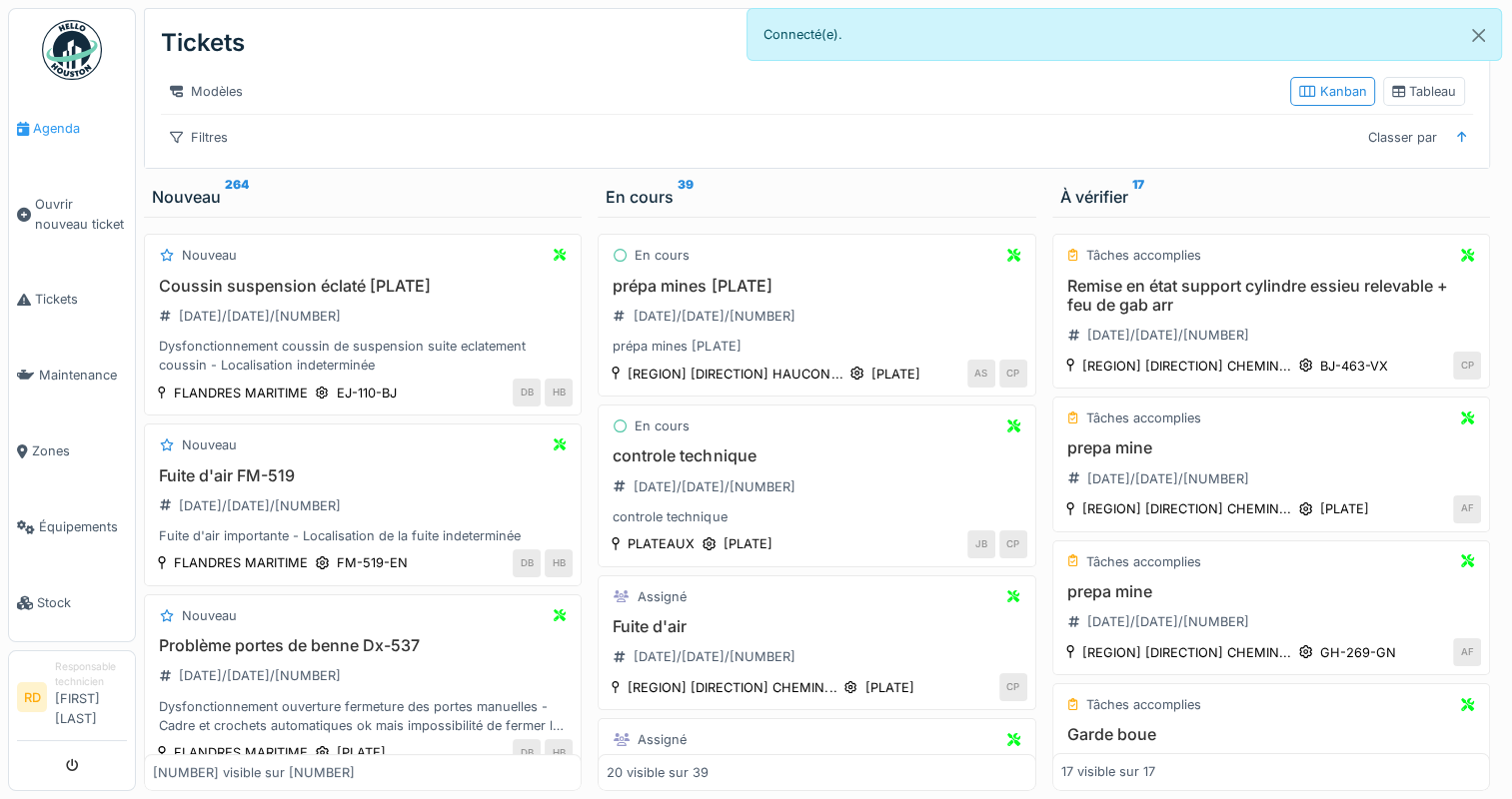 click on "Agenda" at bounding box center (80, 128) 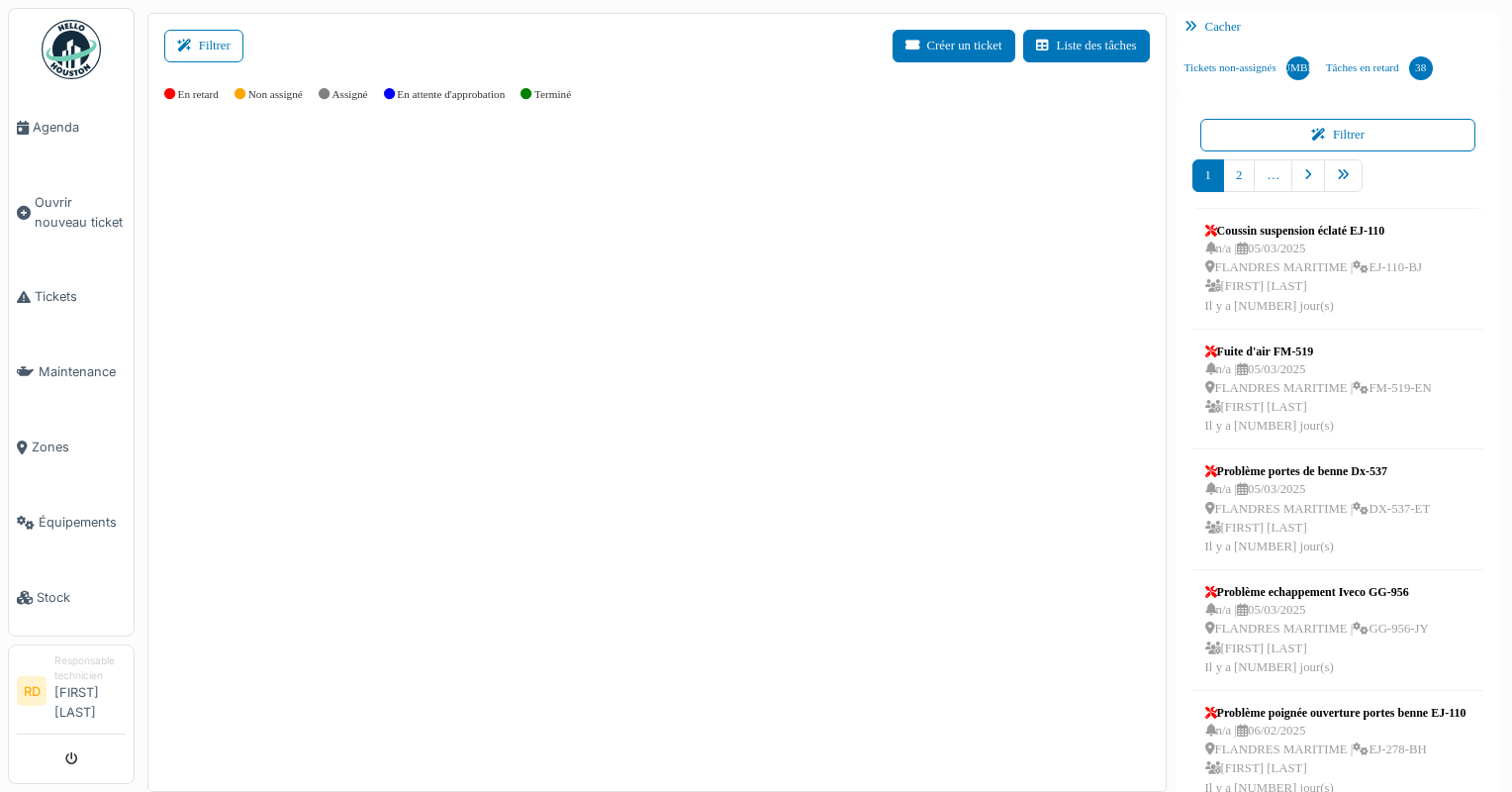 scroll, scrollTop: 0, scrollLeft: 0, axis: both 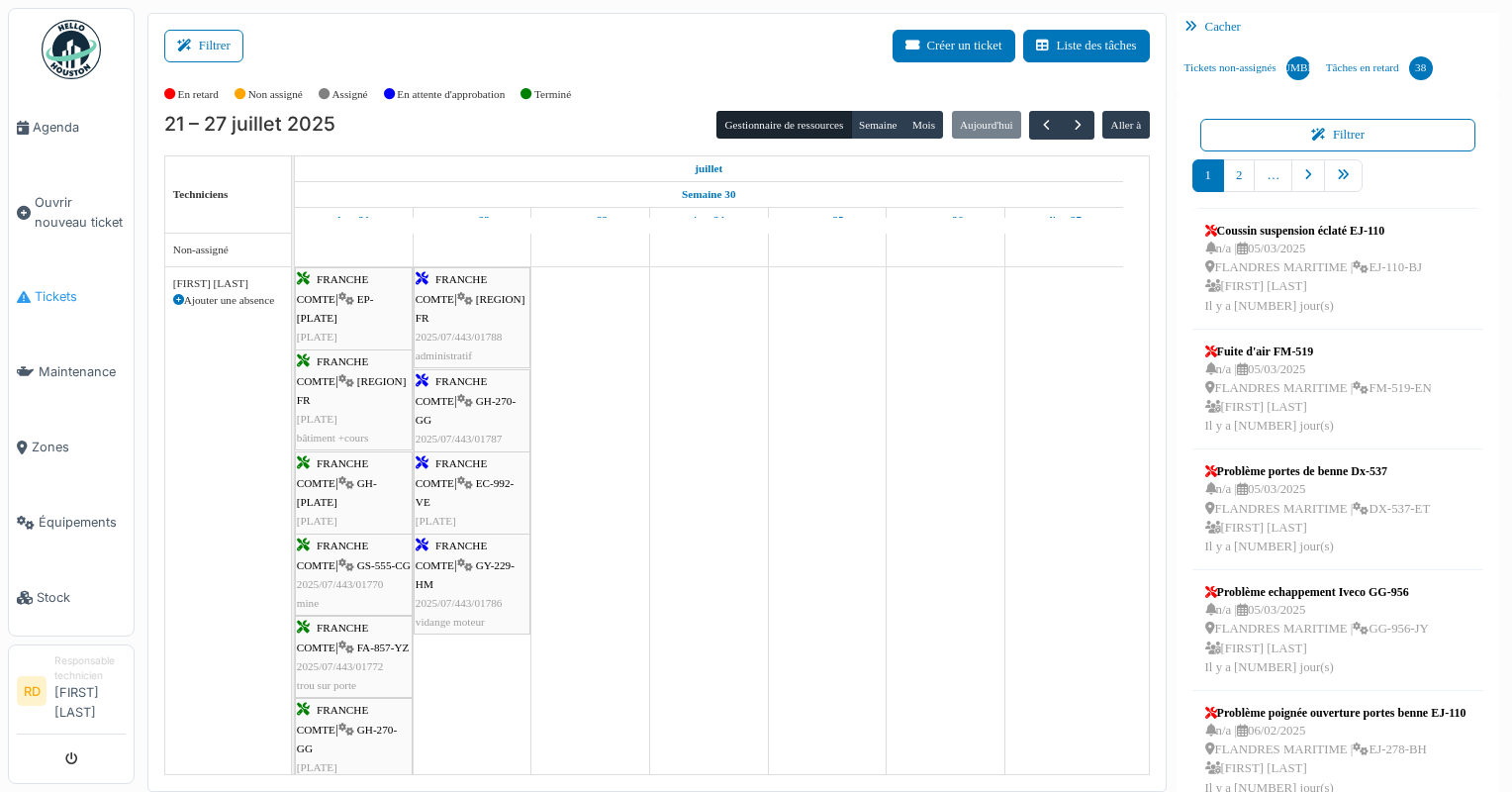 click on "Tickets" at bounding box center [80, 296] 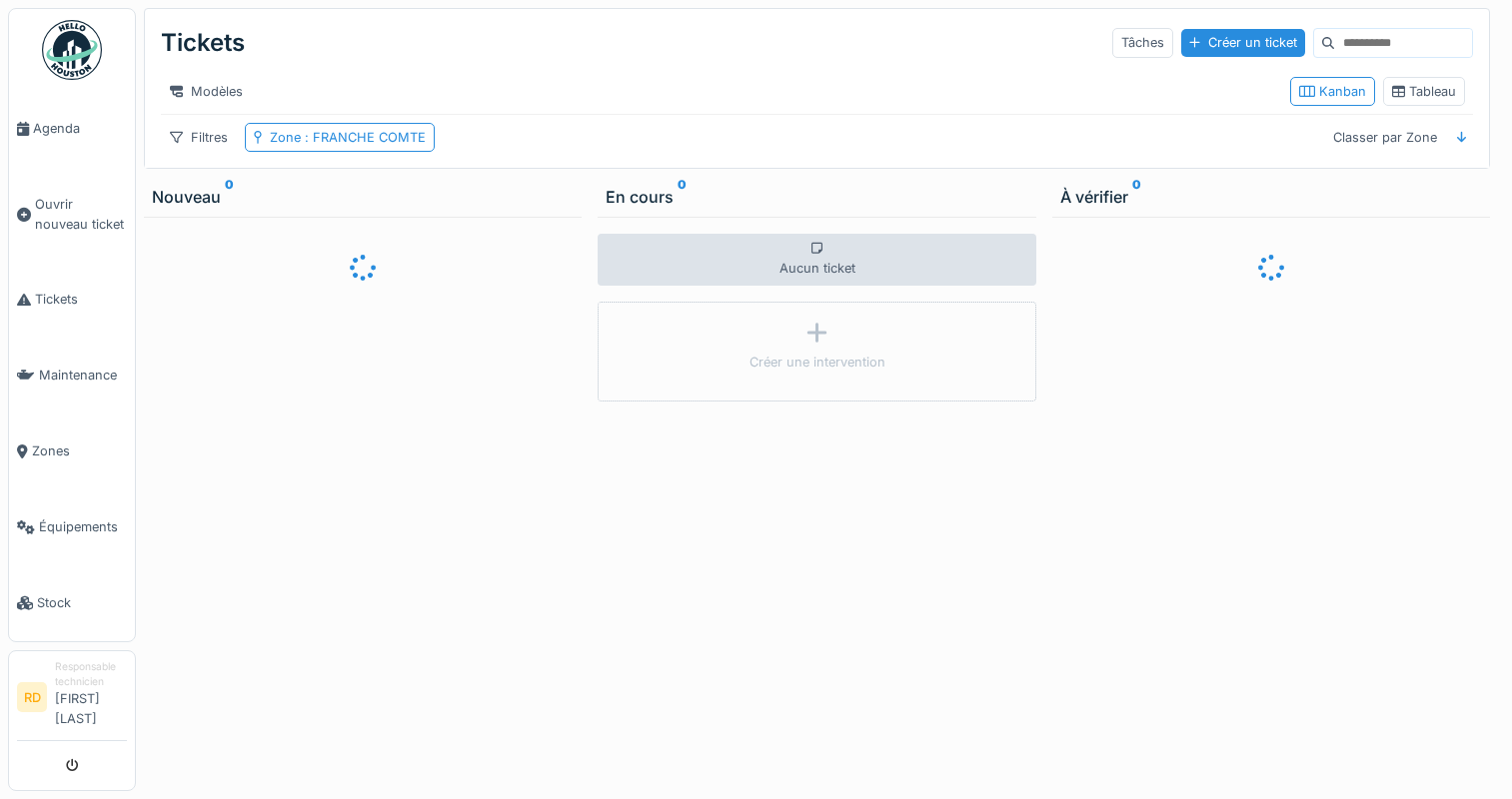 scroll, scrollTop: 0, scrollLeft: 0, axis: both 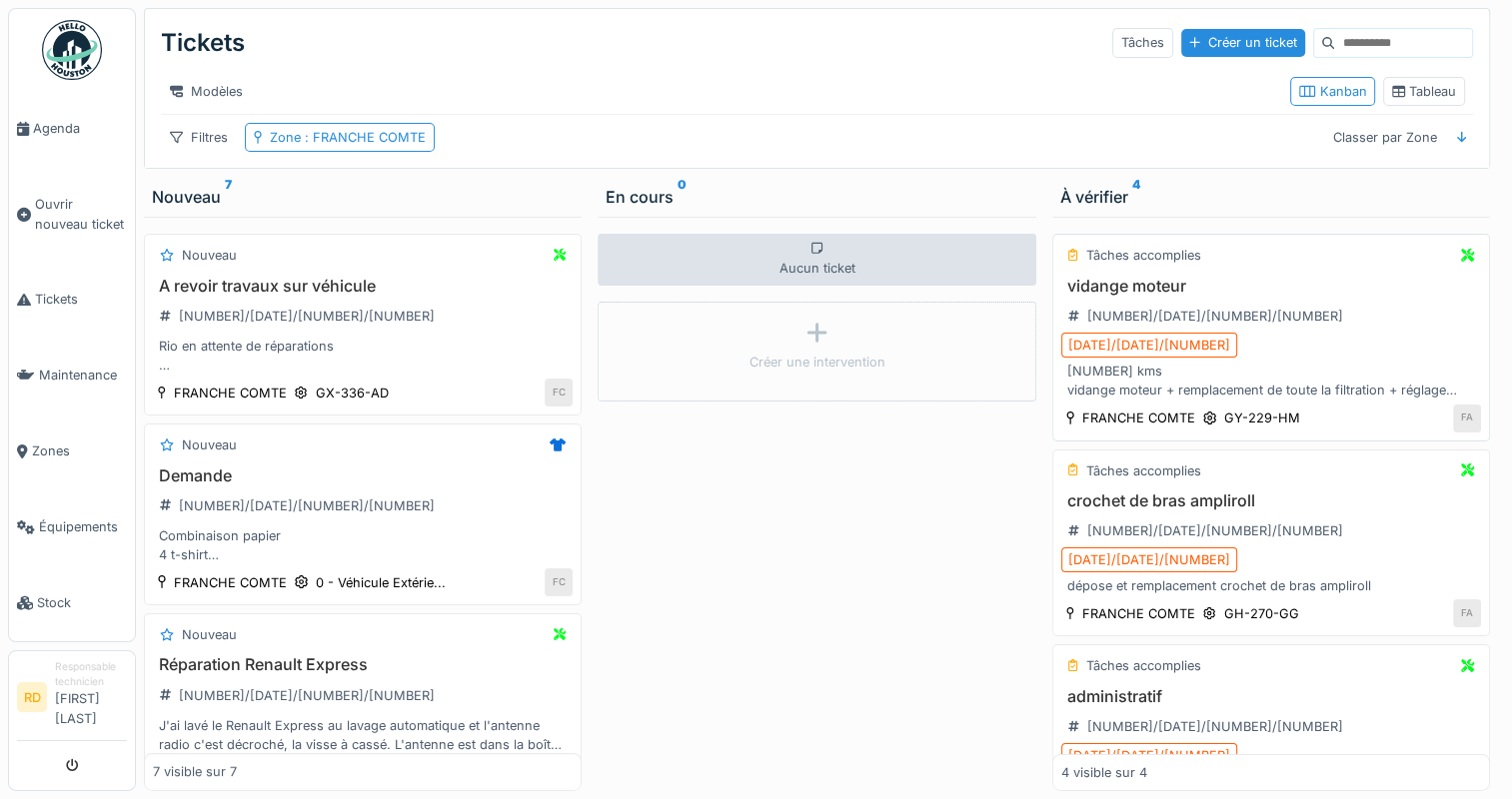 click on "[NUMBER] kms
vidange moteur + remplacement de toute la filtration + réglage culbuteur" at bounding box center [1271, 381] 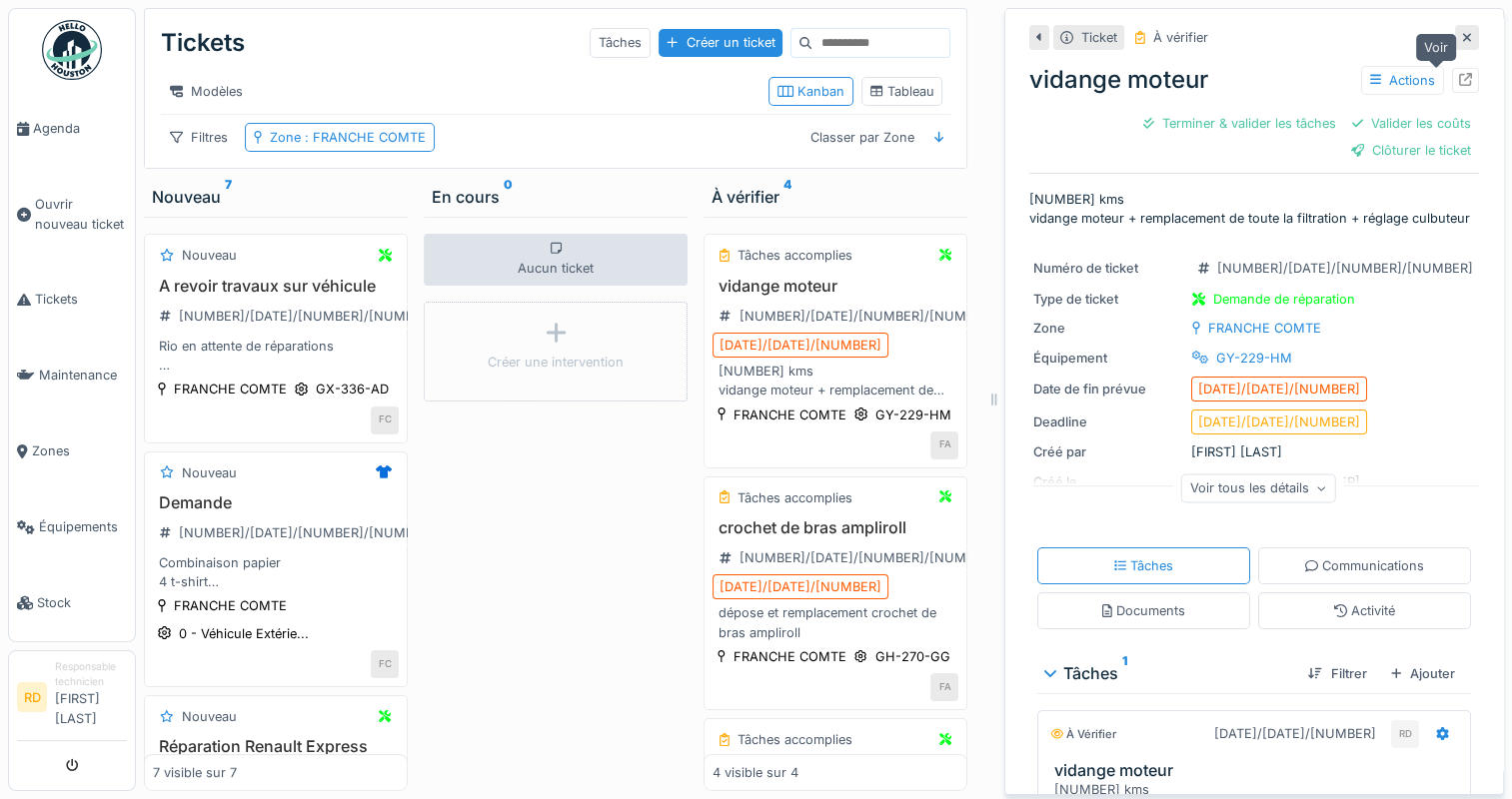 click 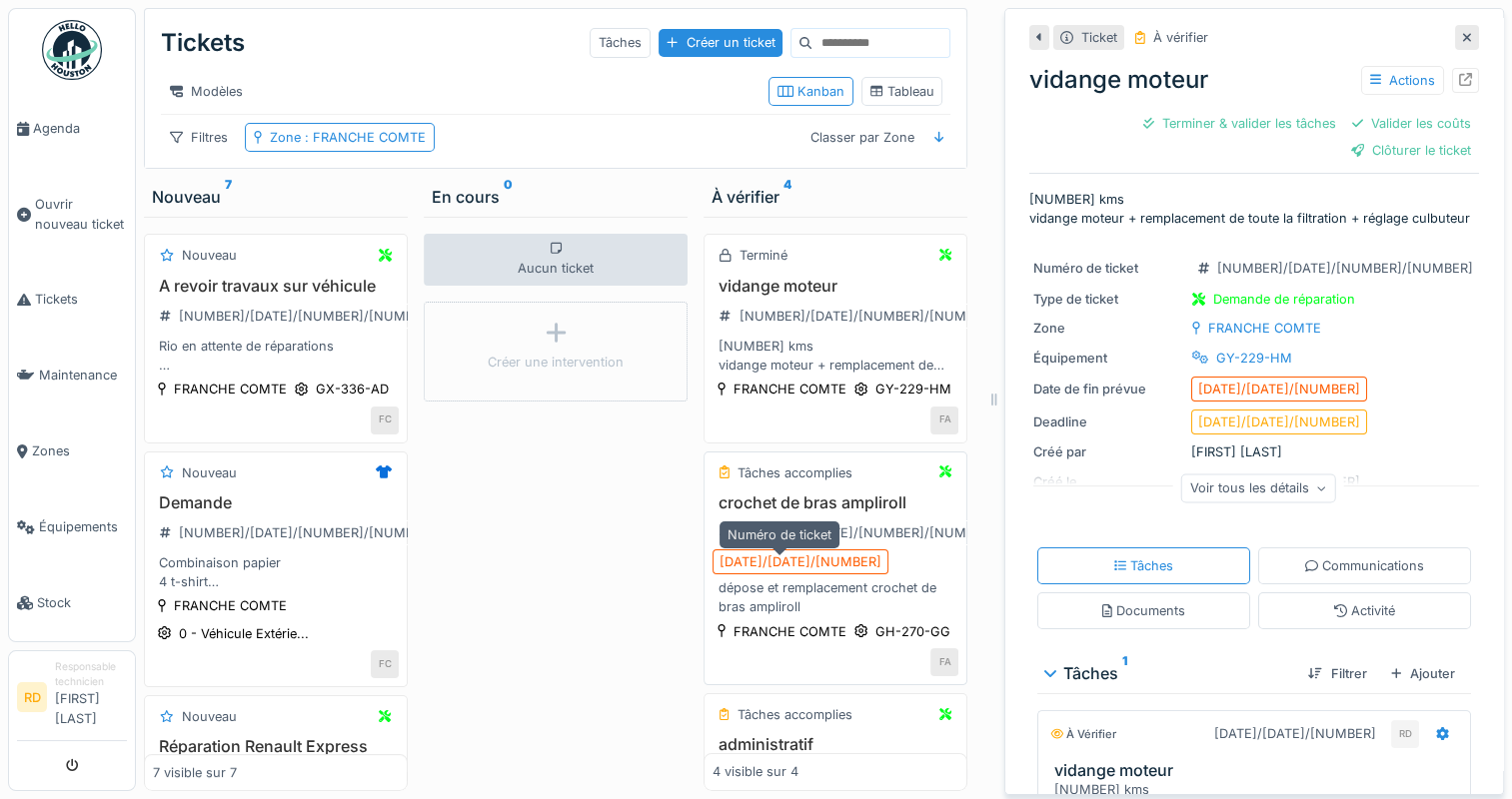 click on "2025/07/443/01787" at bounding box center [867, 532] 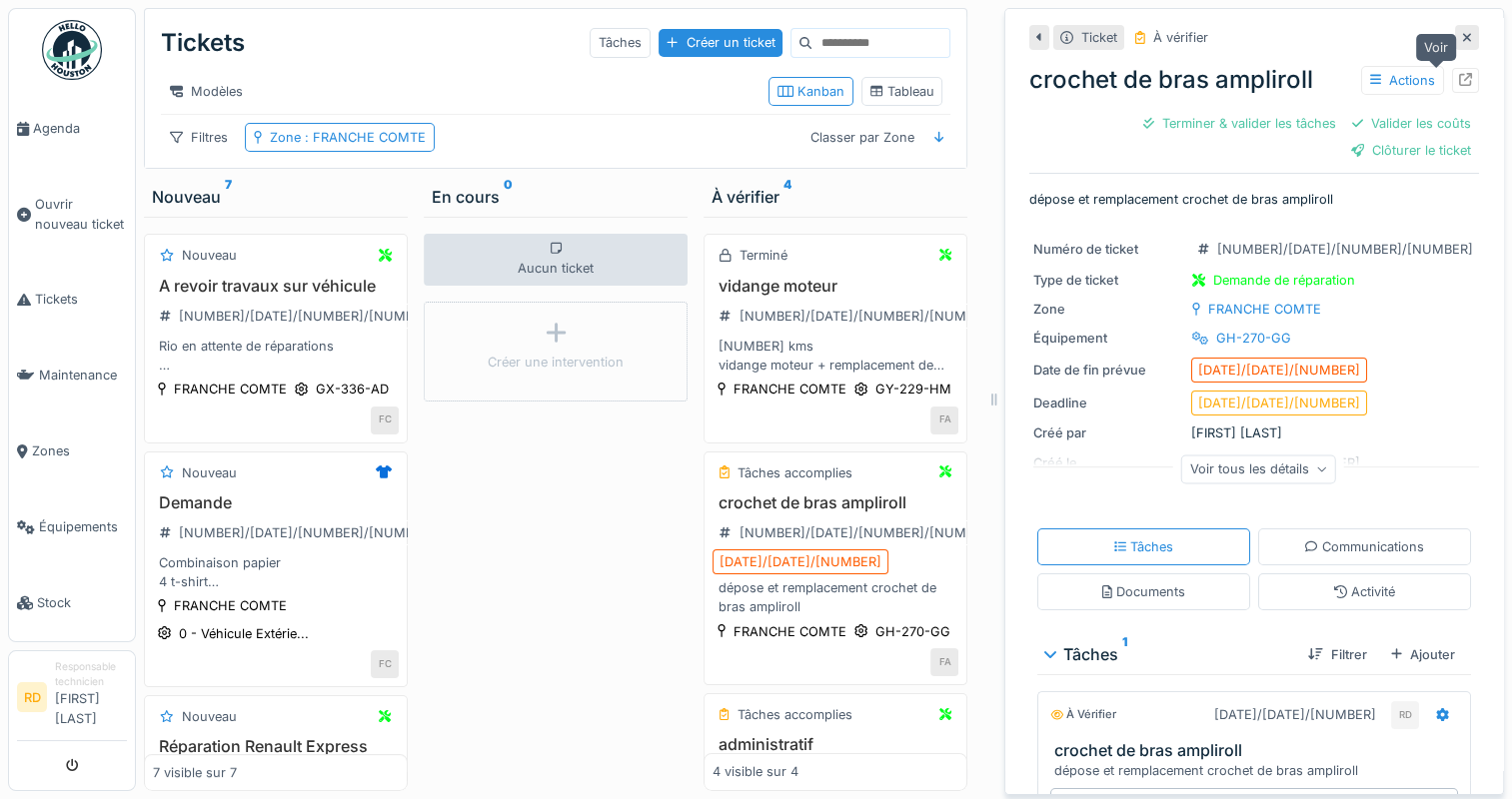 click at bounding box center (1465, 80) 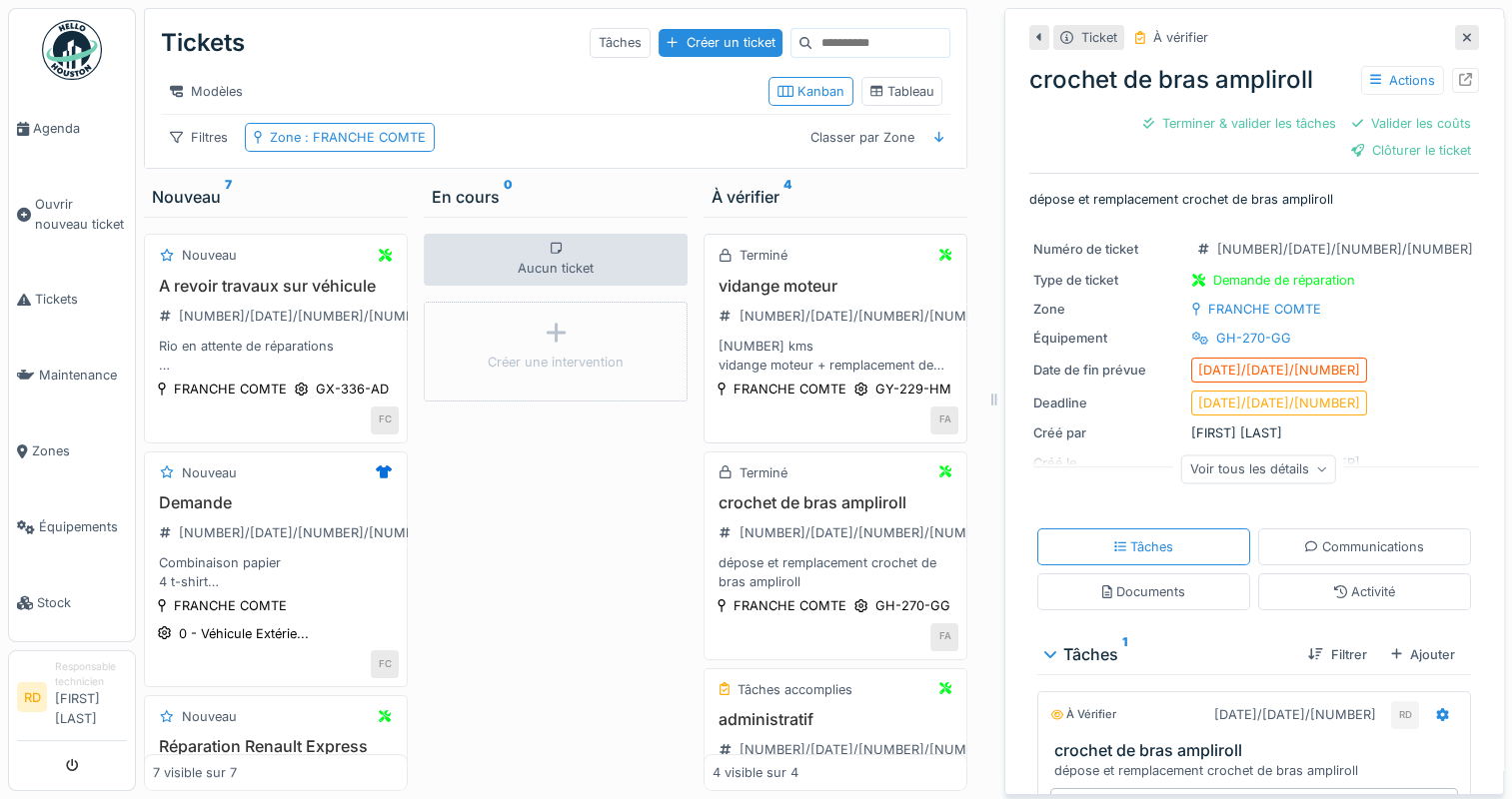 scroll, scrollTop: 200, scrollLeft: 0, axis: vertical 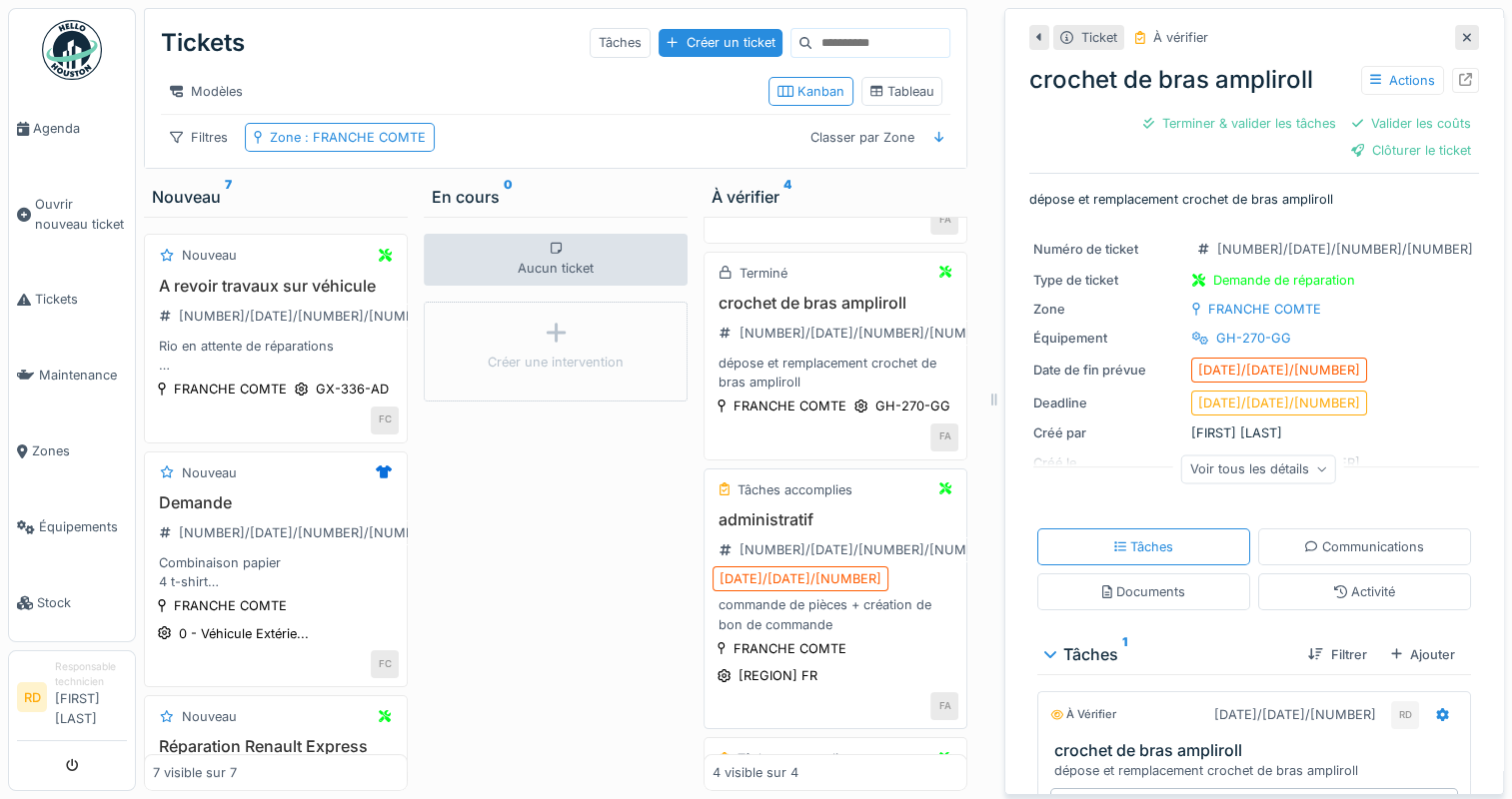 click on "commande de pièces + création de bon de commande" at bounding box center (835, 614) 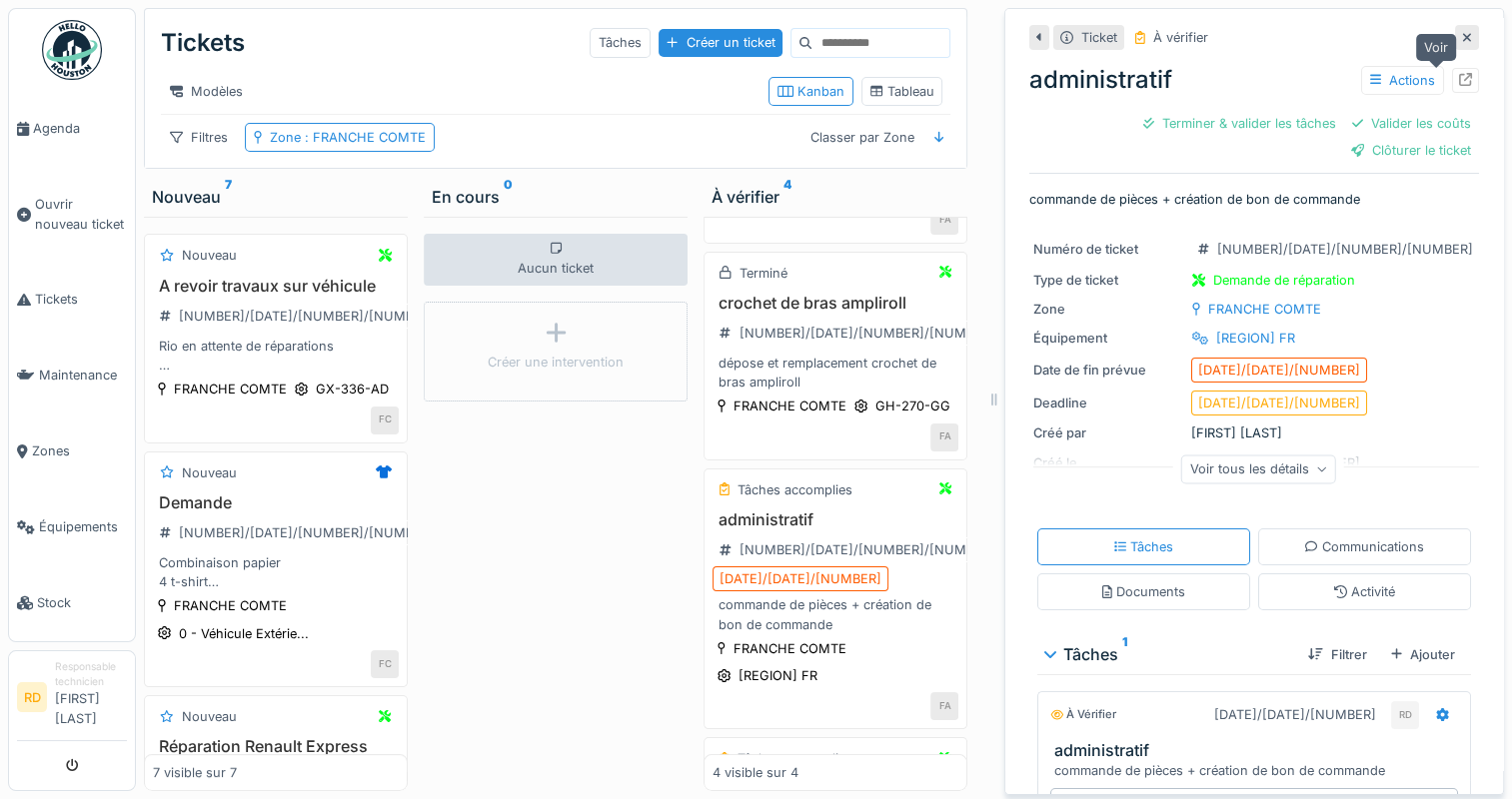 click 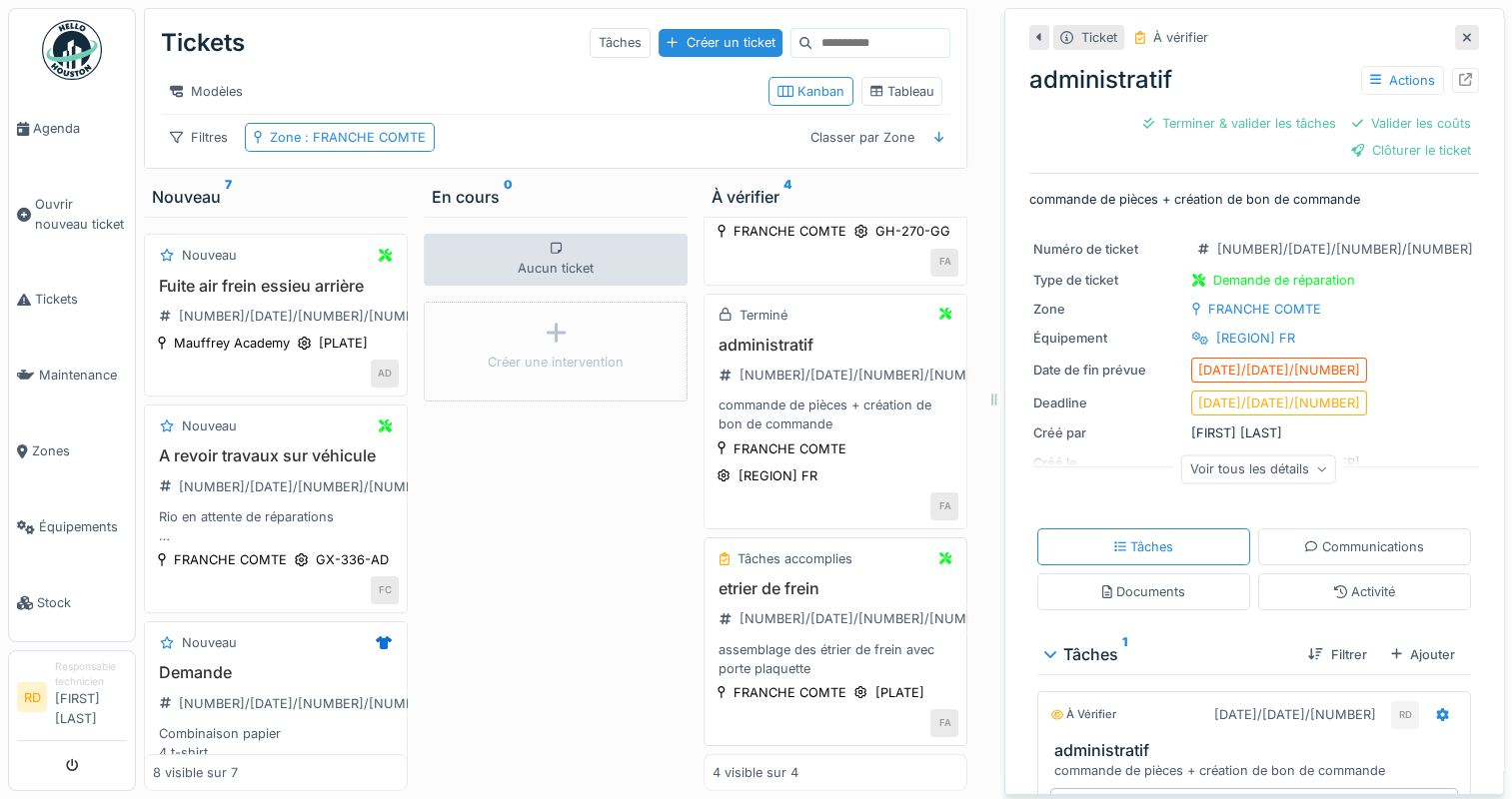 scroll, scrollTop: 461, scrollLeft: 0, axis: vertical 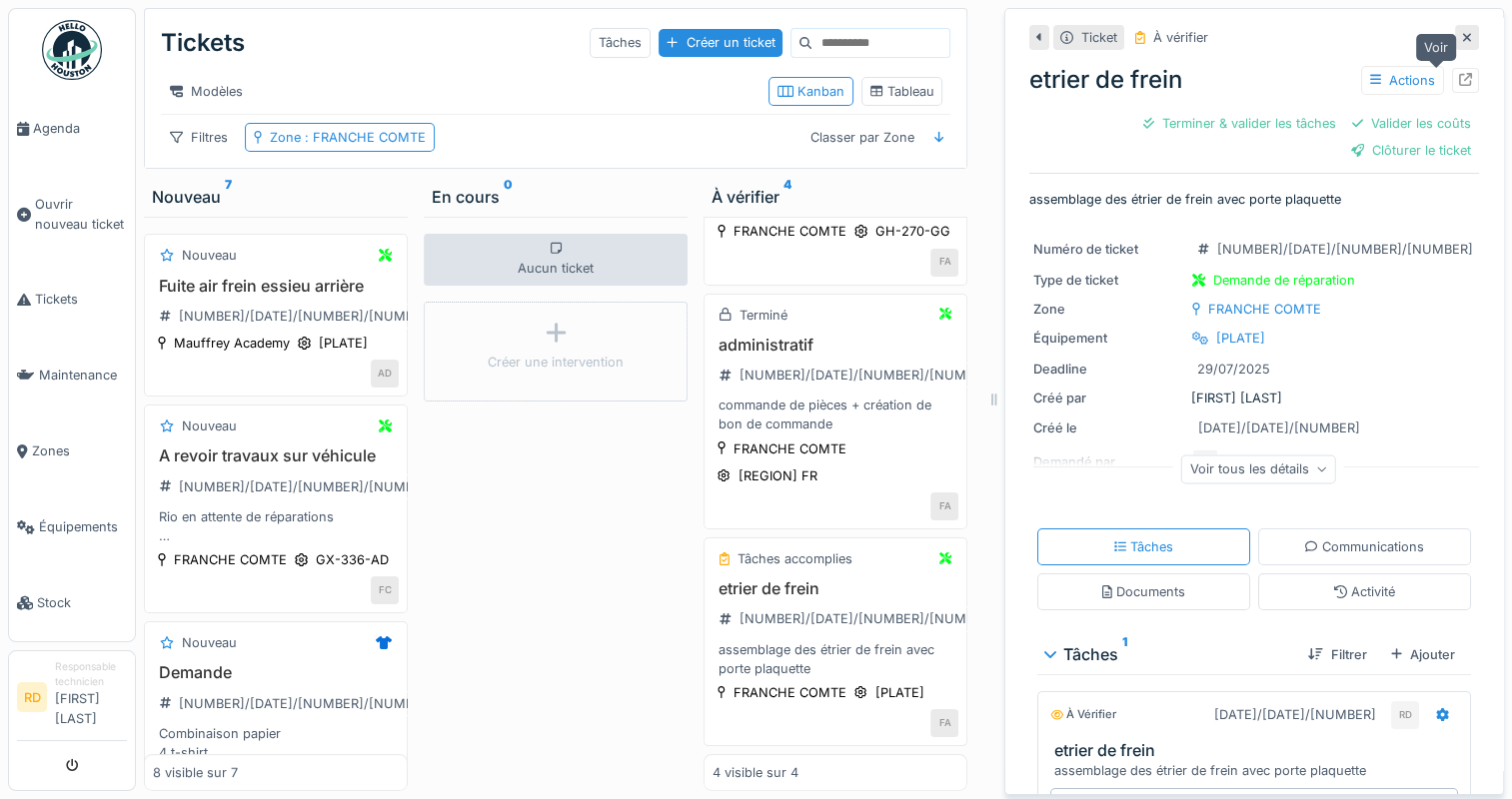 click 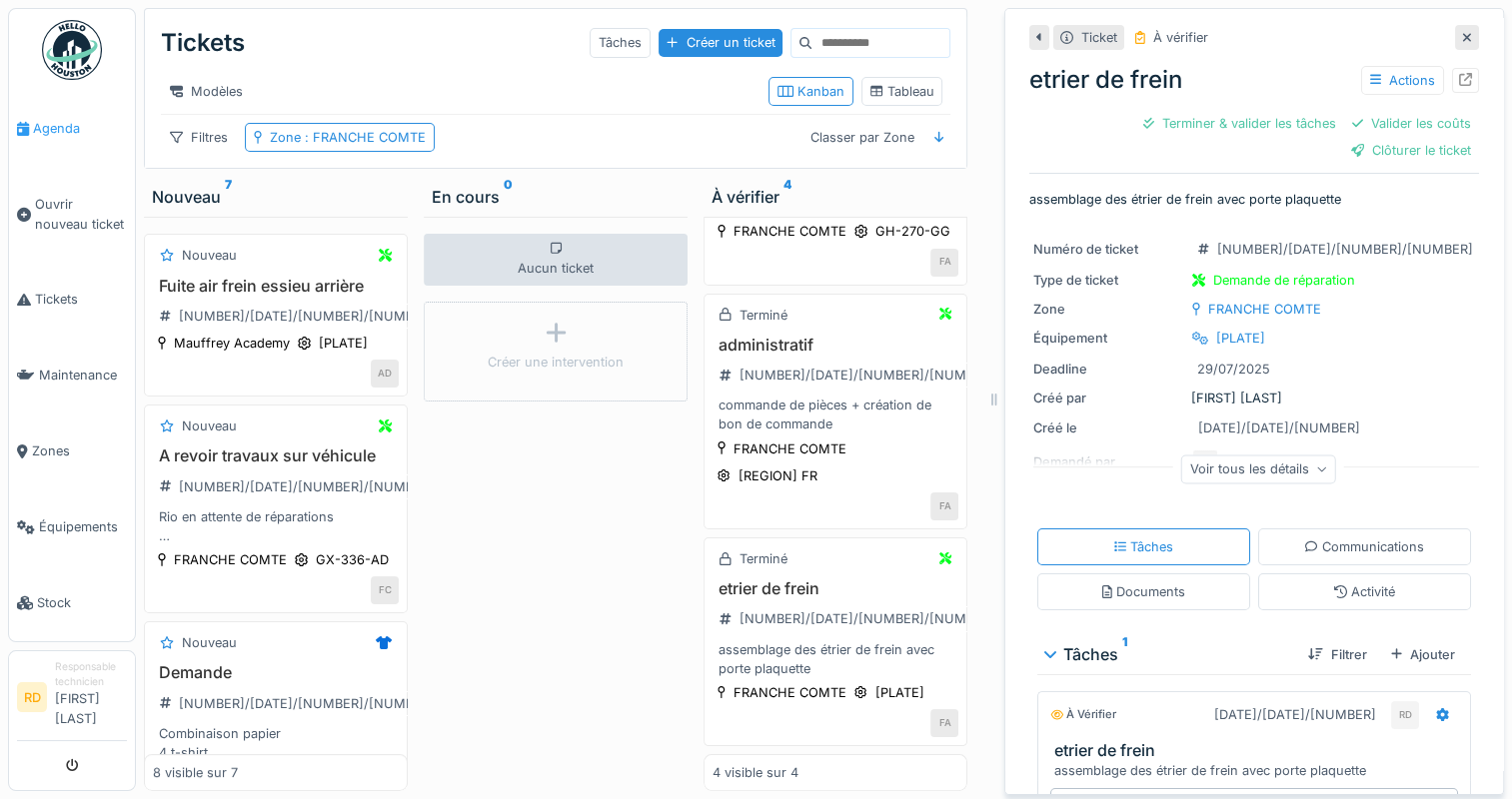 click on "Agenda" at bounding box center [80, 128] 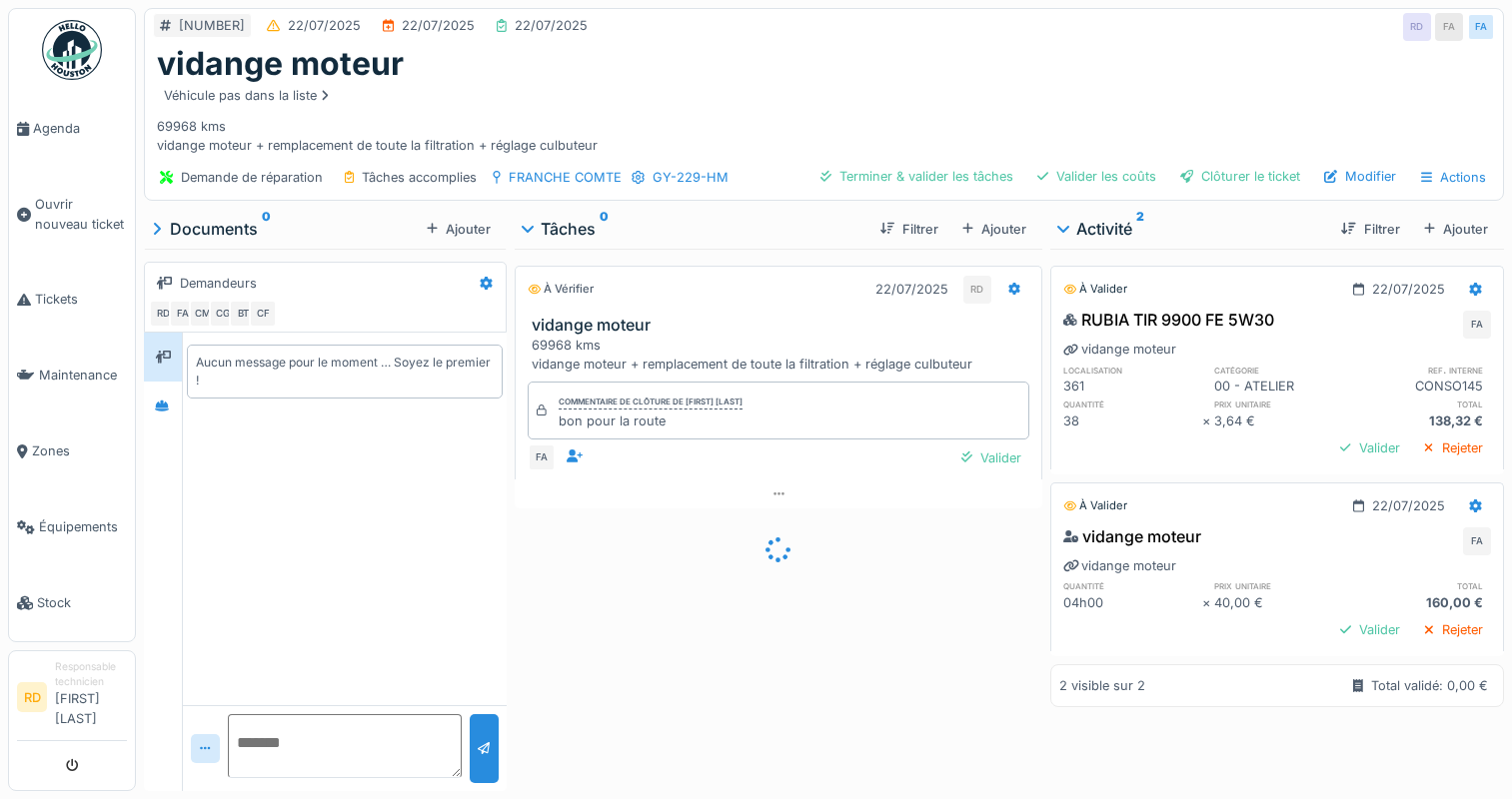 scroll, scrollTop: 0, scrollLeft: 0, axis: both 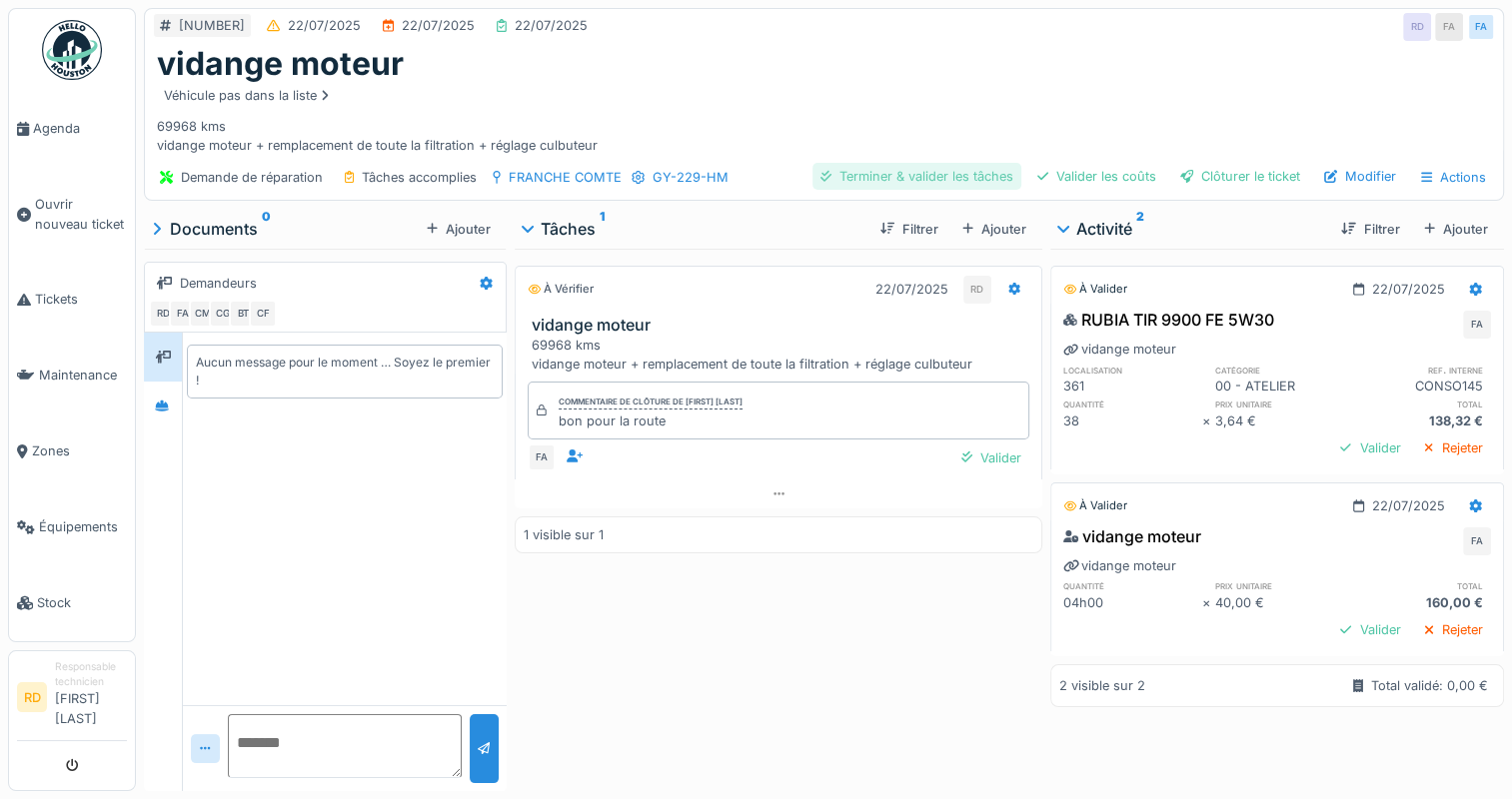 click on "Terminer & valider les tâches" at bounding box center (916, 176) 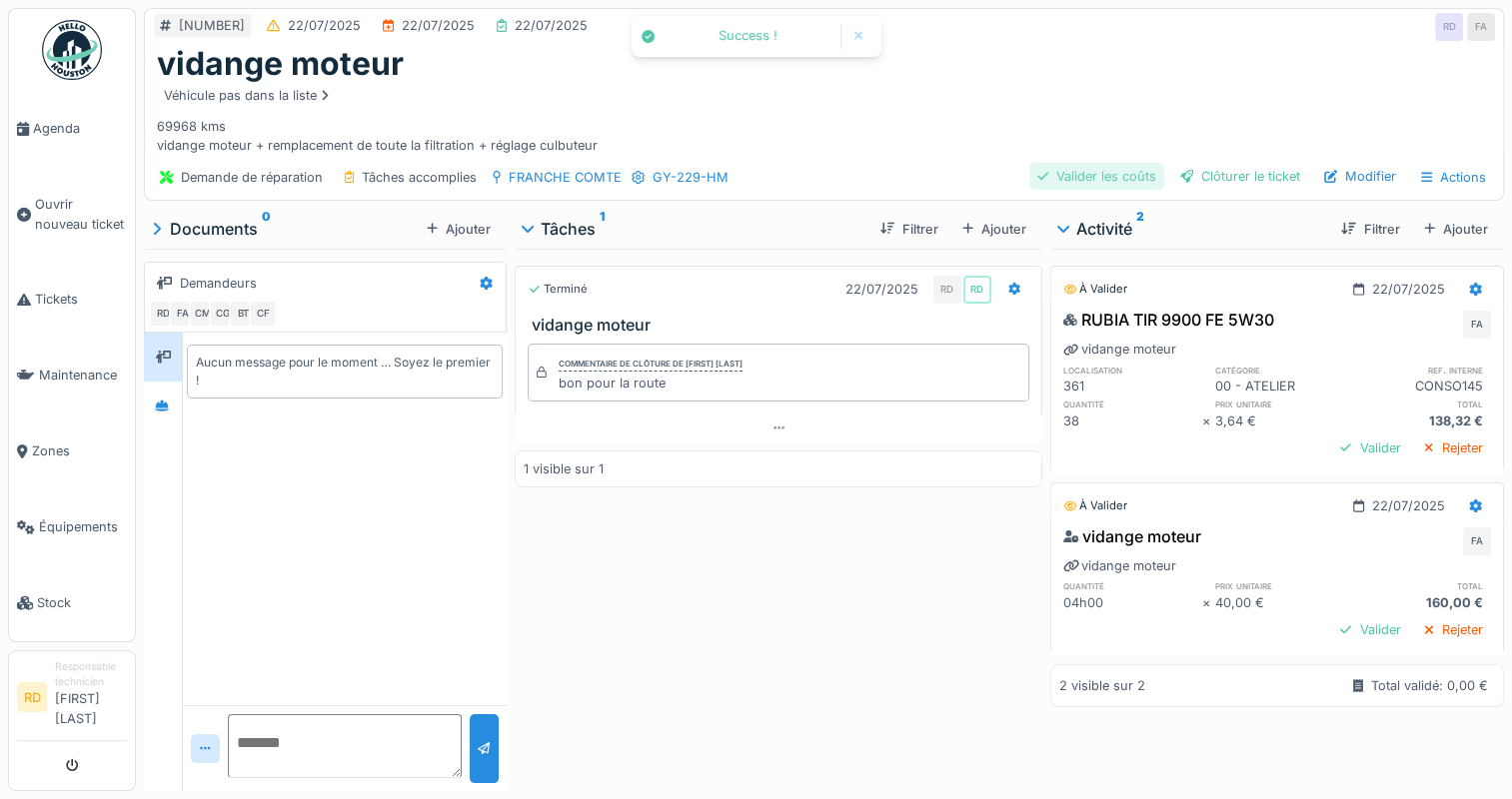 click on "Valider les coûts" at bounding box center [1096, 176] 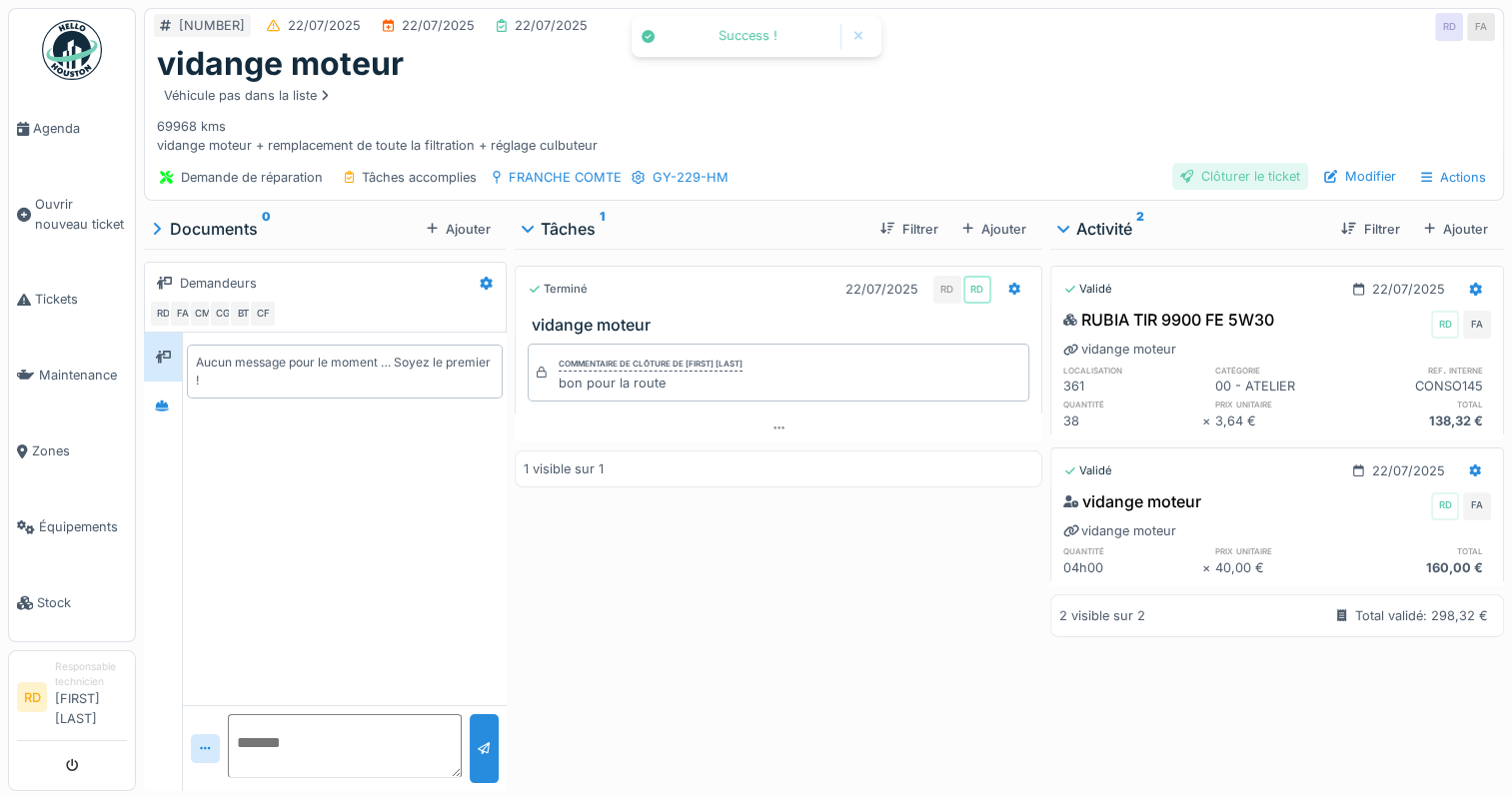 click on "Clôturer le ticket" at bounding box center (1240, 176) 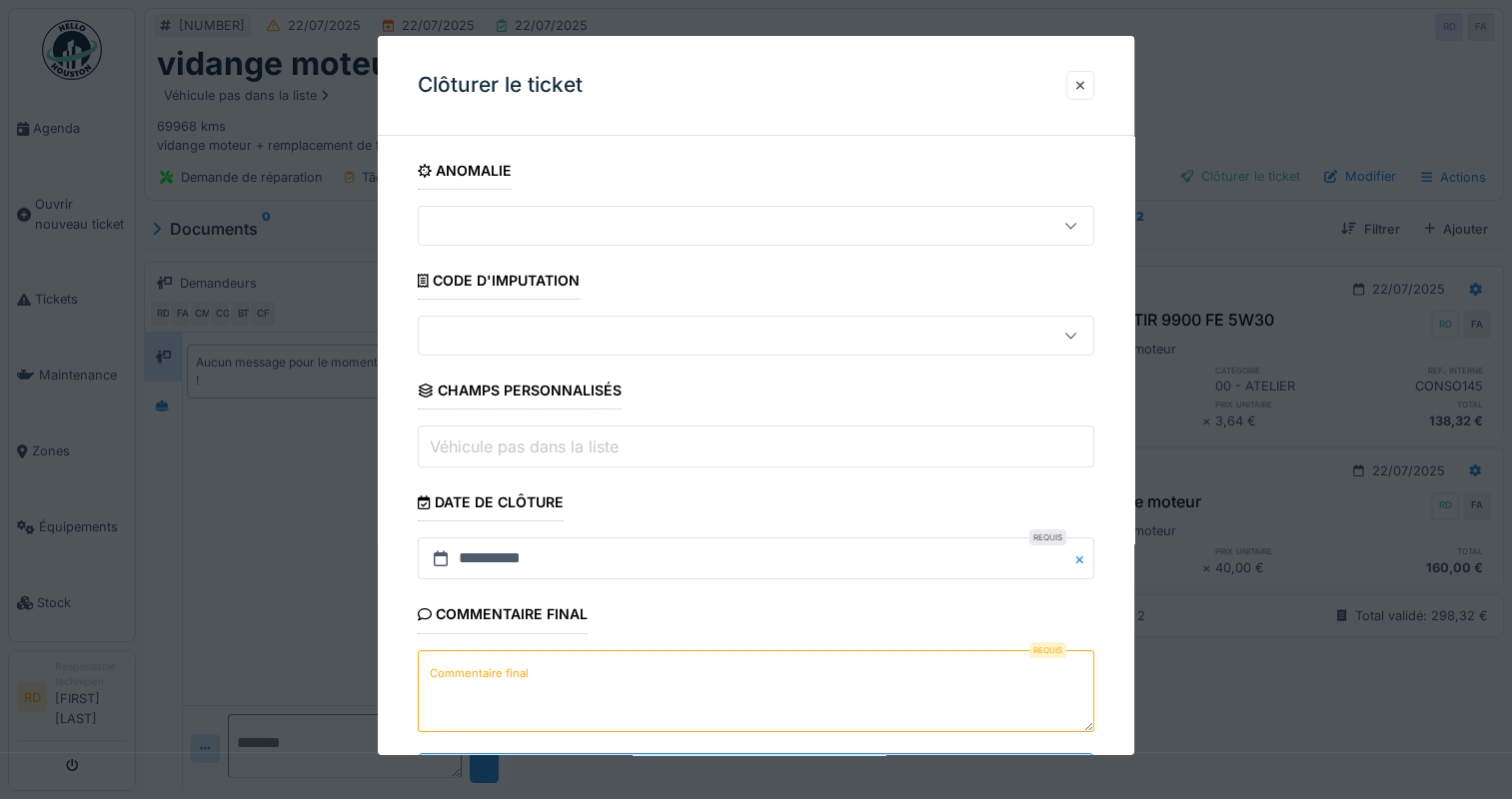 click on "Commentaire final" at bounding box center [479, 673] 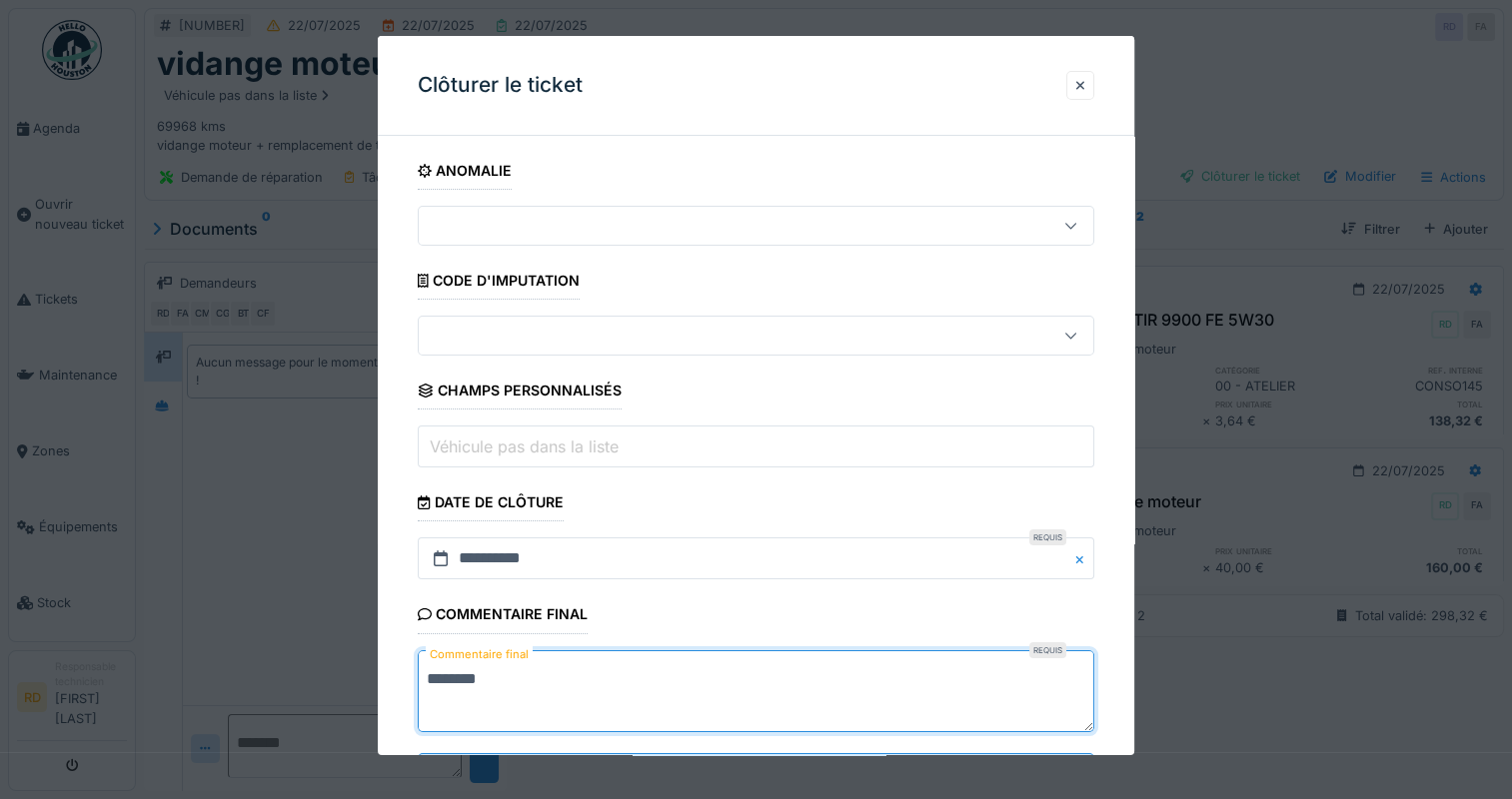 click on "*******" at bounding box center [756, 691] 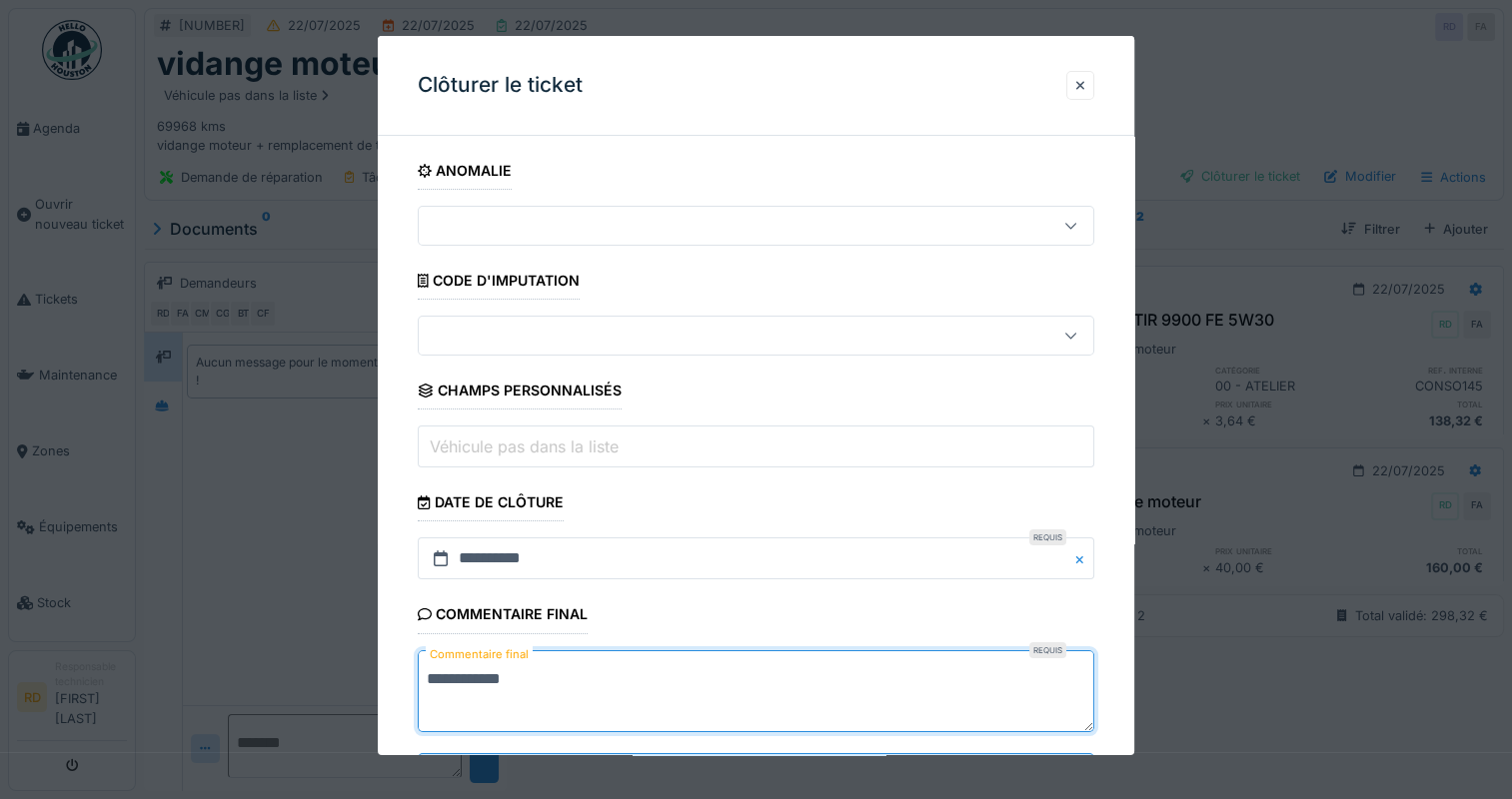 click on "**********" at bounding box center (756, 691) 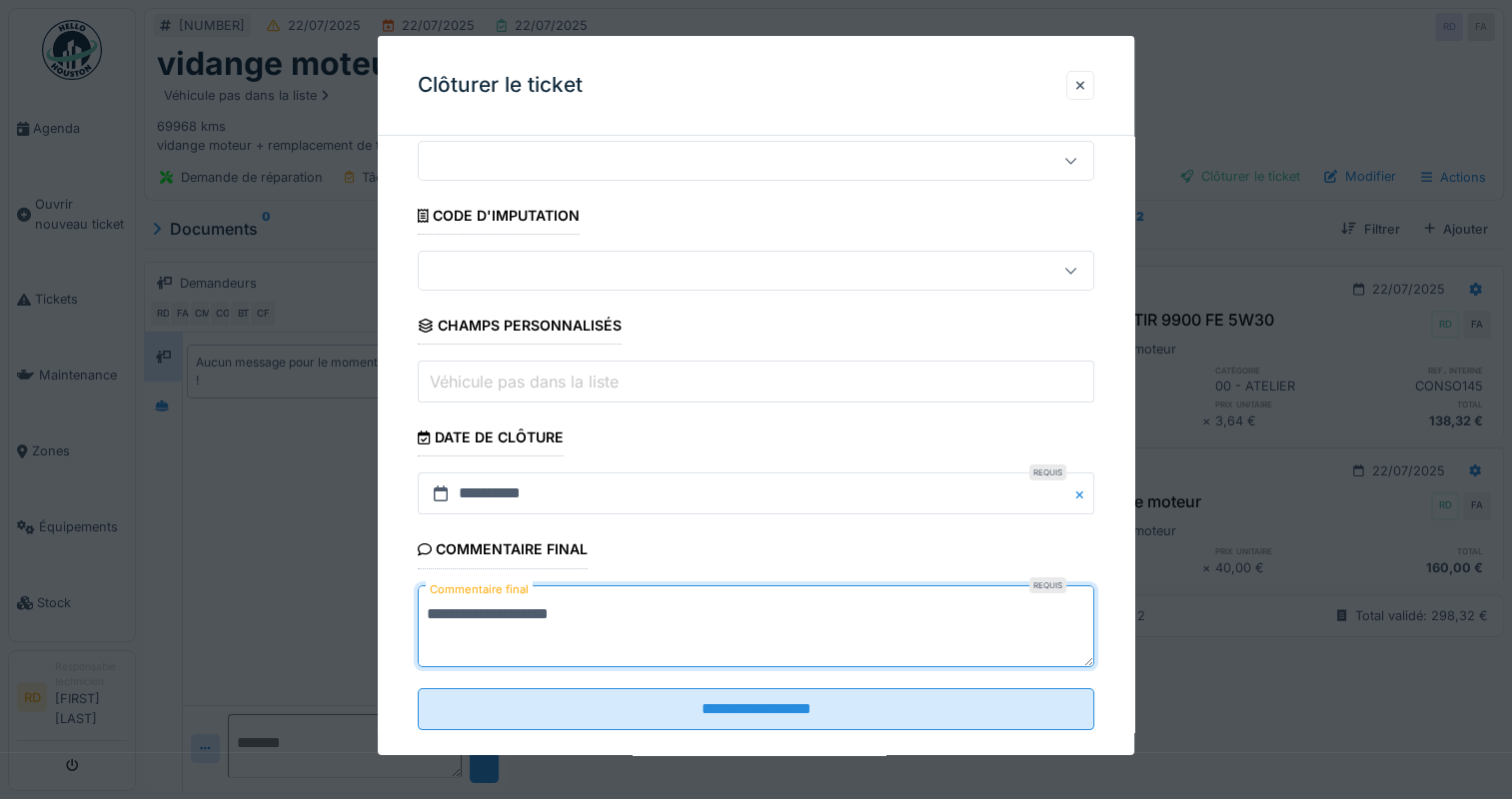 scroll, scrollTop: 92, scrollLeft: 0, axis: vertical 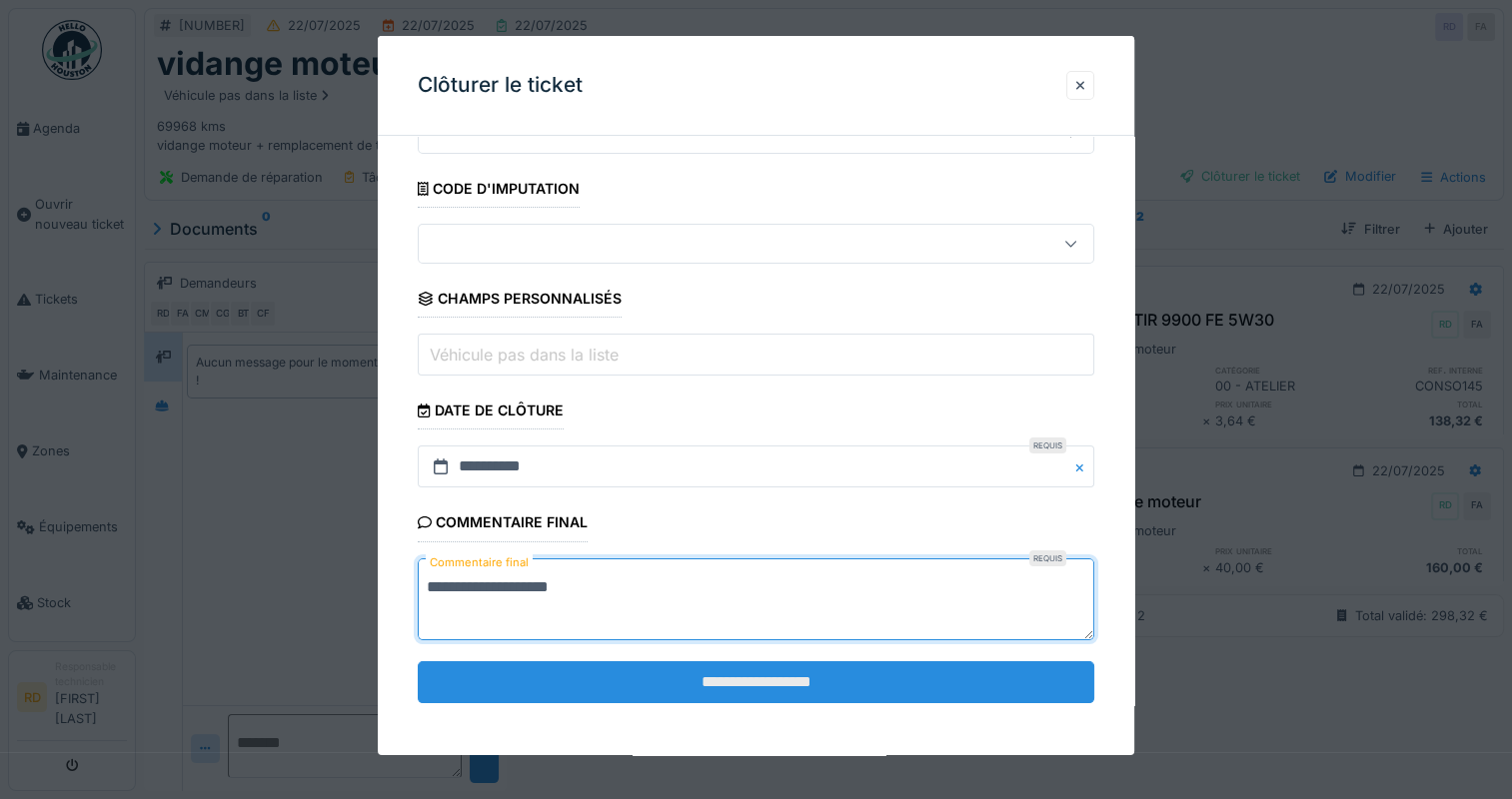 type on "**********" 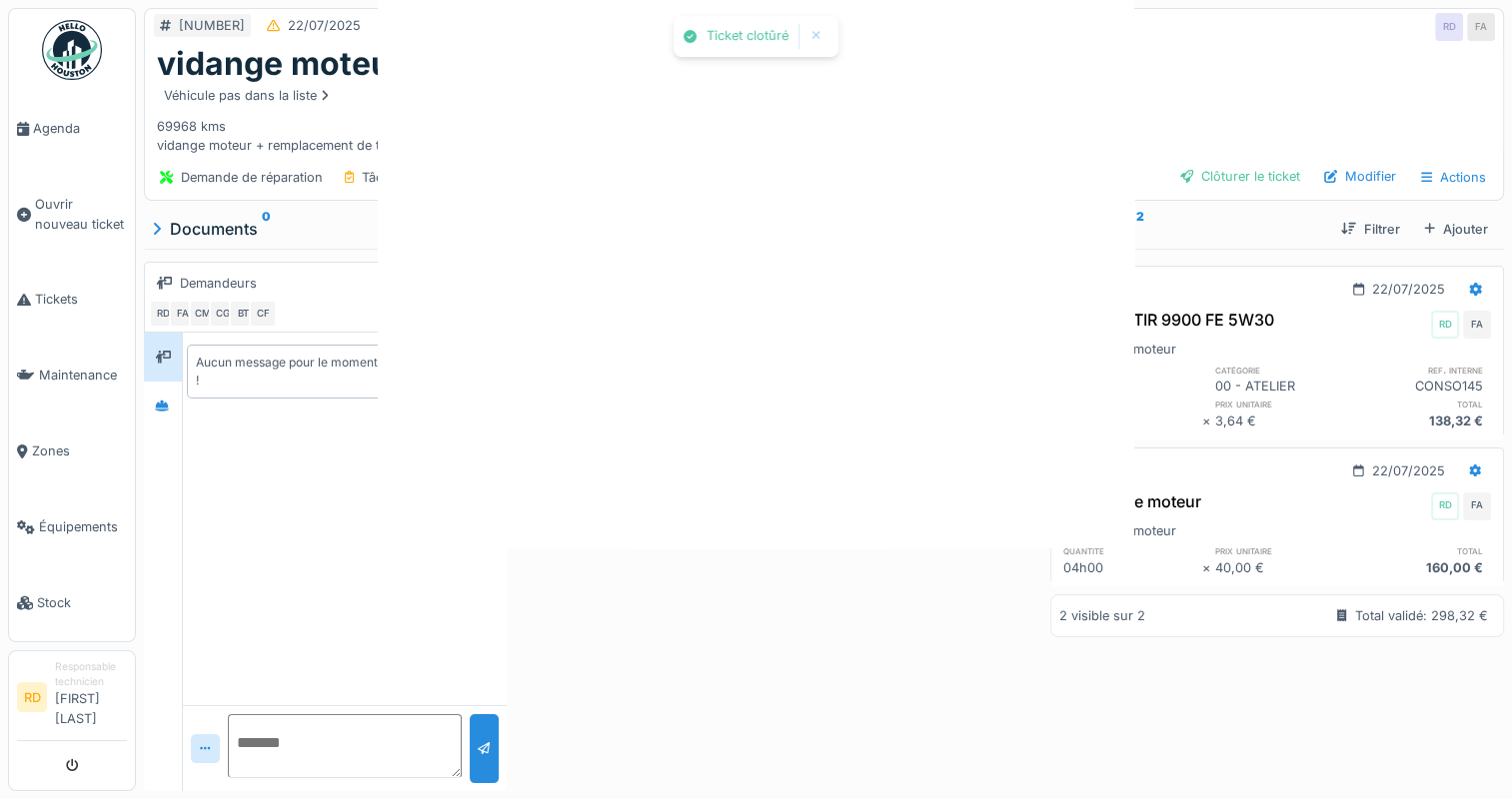 scroll, scrollTop: 0, scrollLeft: 0, axis: both 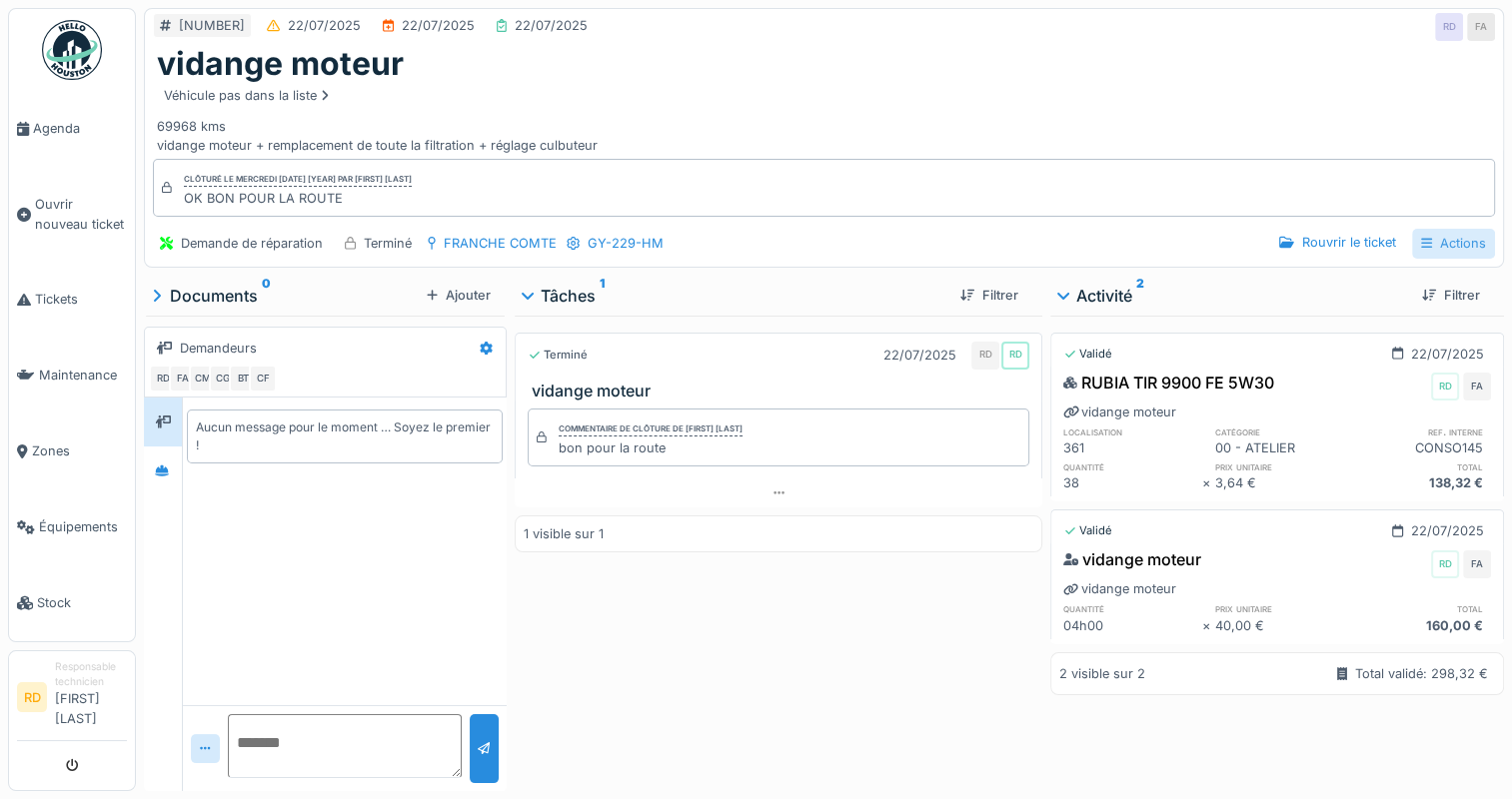 click on "Actions" at bounding box center (1453, 243) 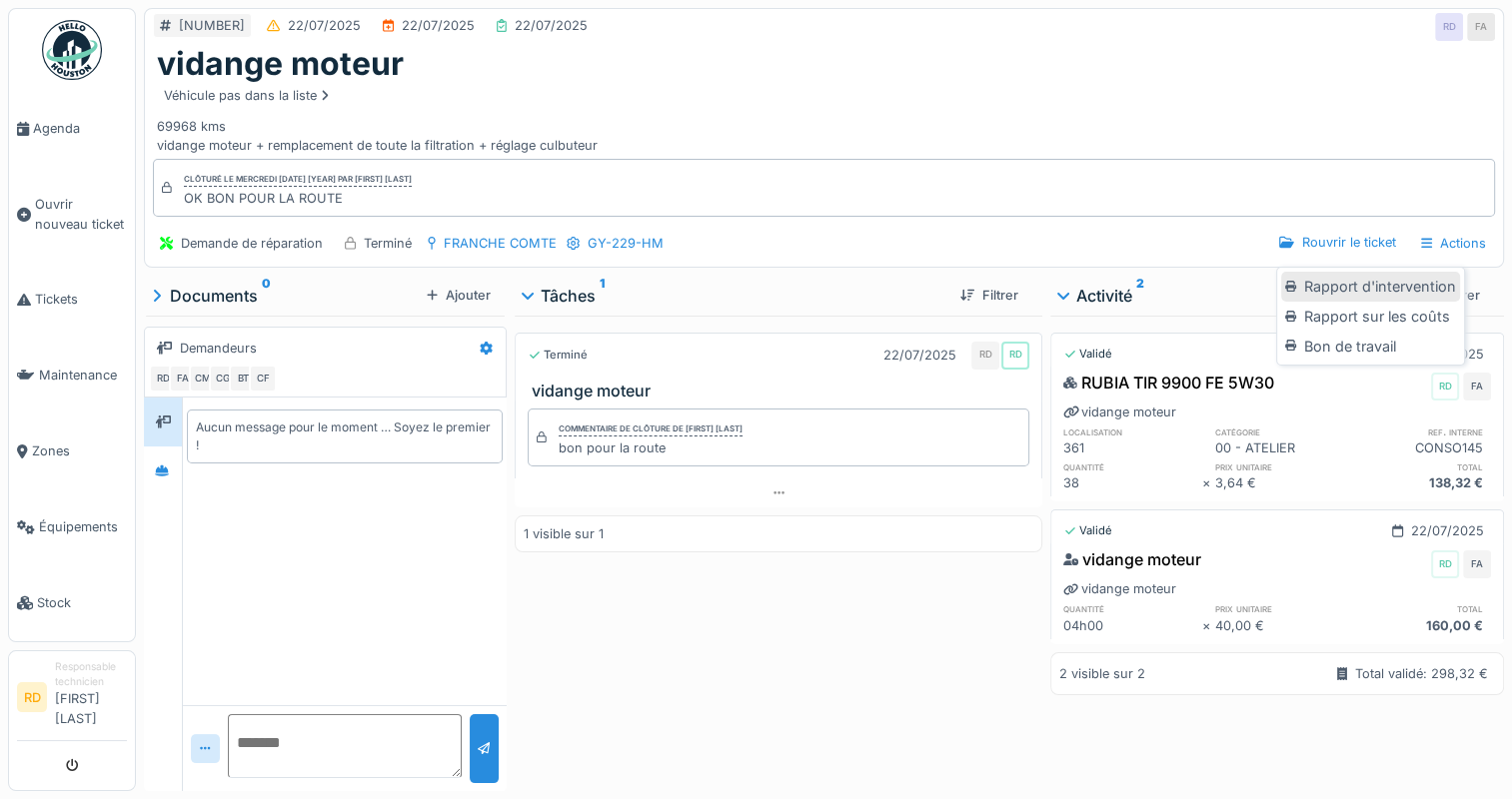 click on "Rapport d'intervention" at bounding box center (1370, 287) 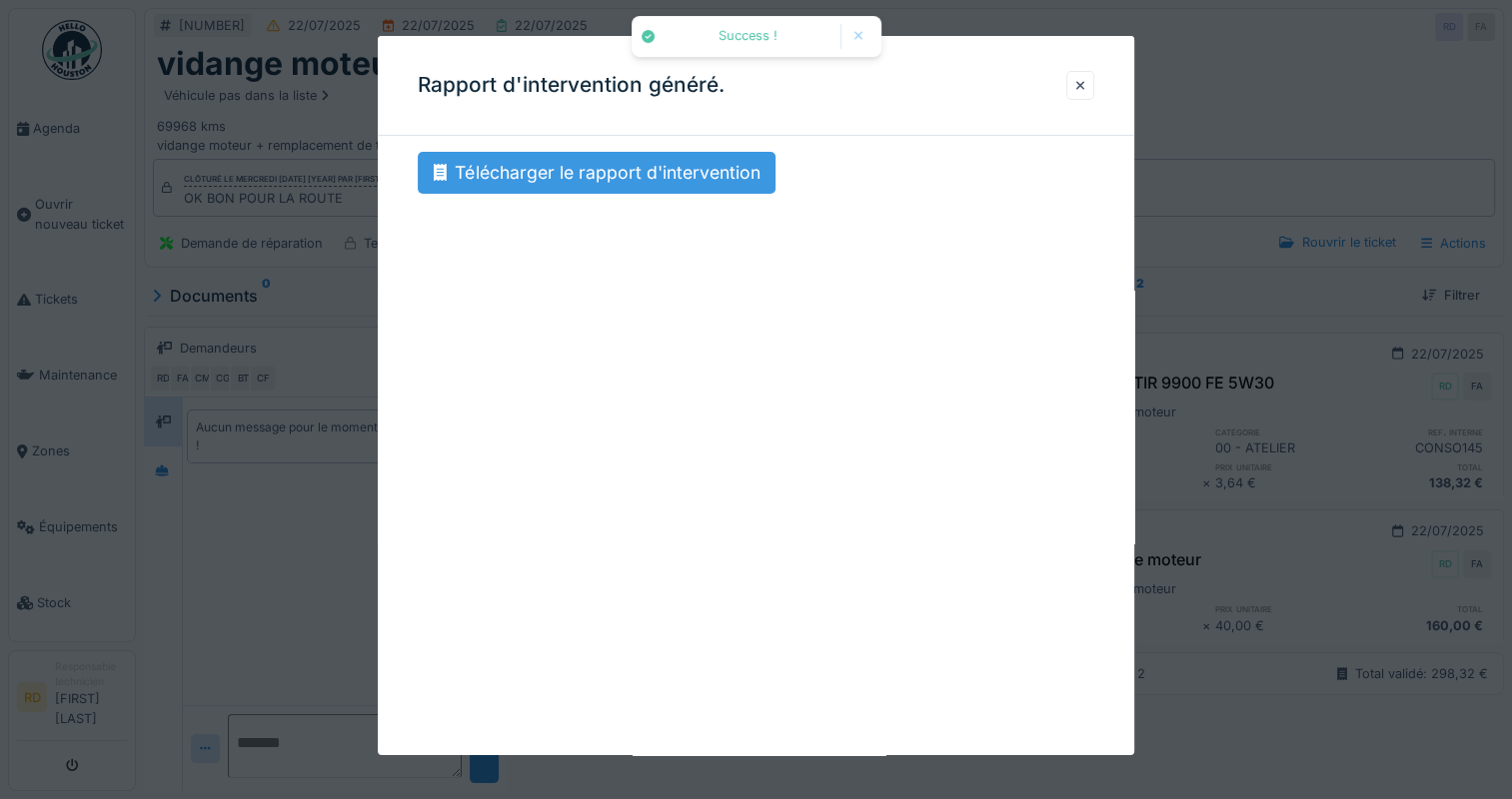 click on "Télécharger le rapport d'intervention" at bounding box center (597, 173) 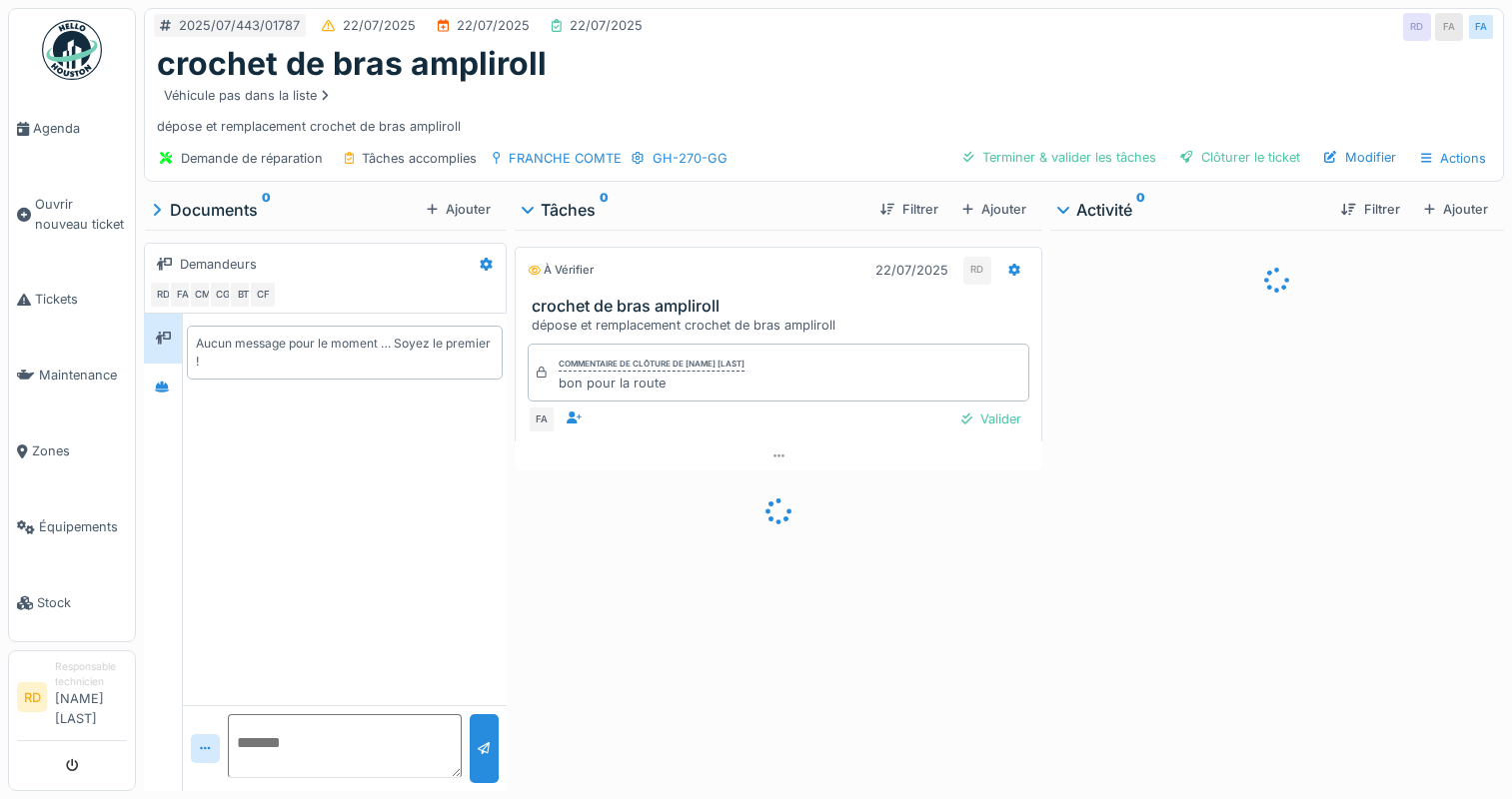 scroll, scrollTop: 0, scrollLeft: 0, axis: both 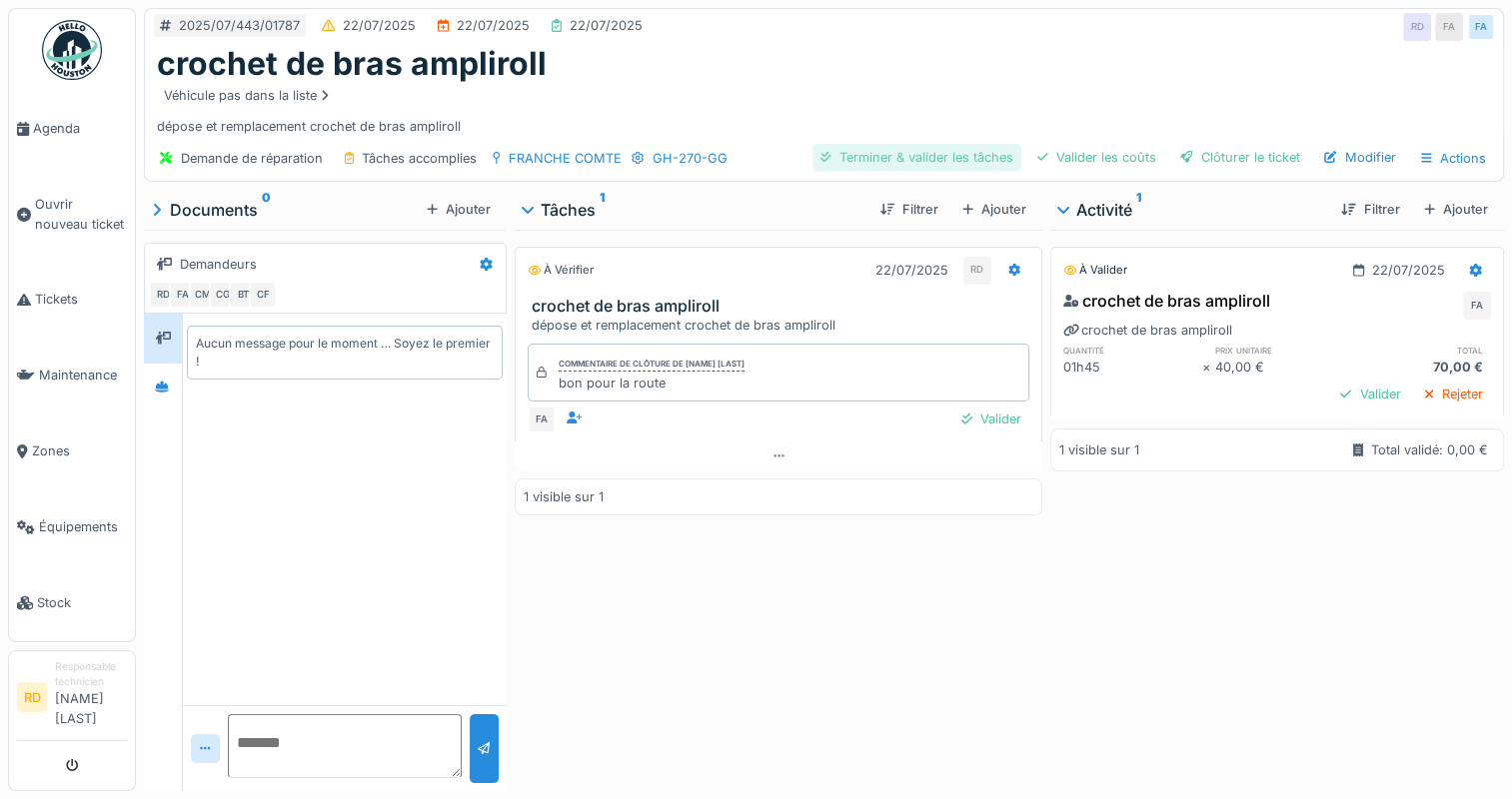 click on "Terminer & valider les tâches" at bounding box center [916, 157] 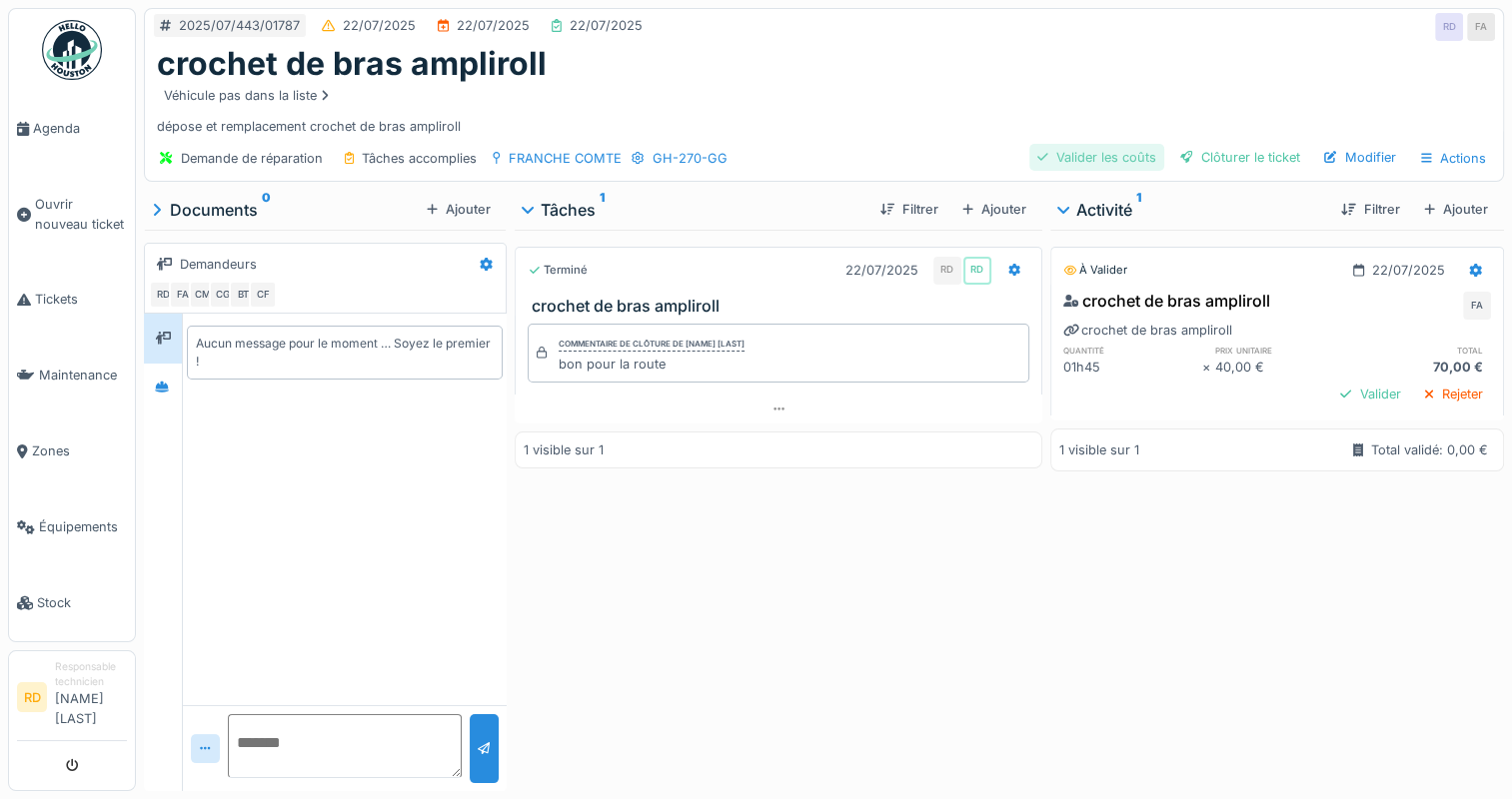 click on "Valider les coûts" at bounding box center [1096, 157] 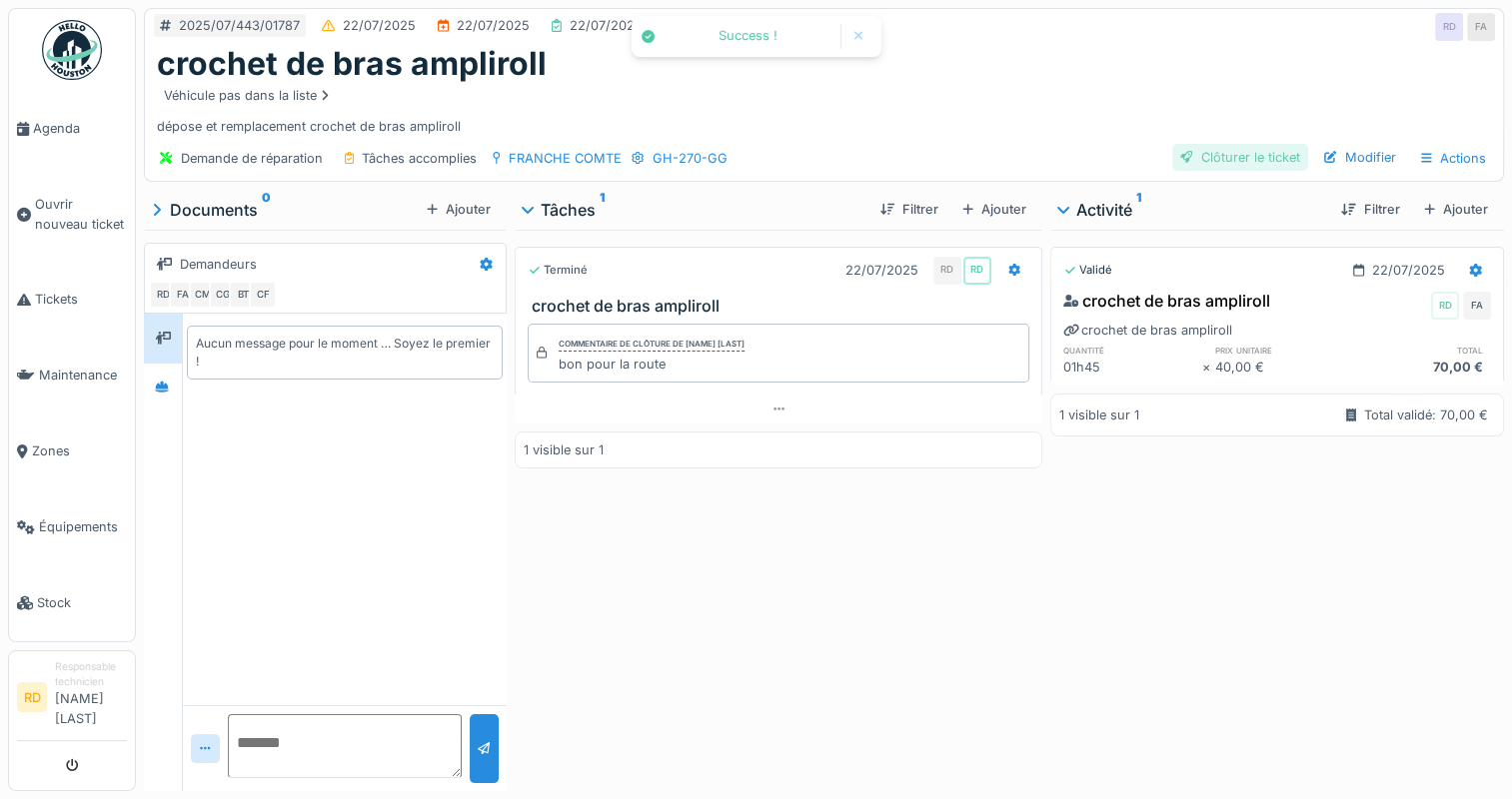 click on "Clôturer le ticket" at bounding box center [1240, 157] 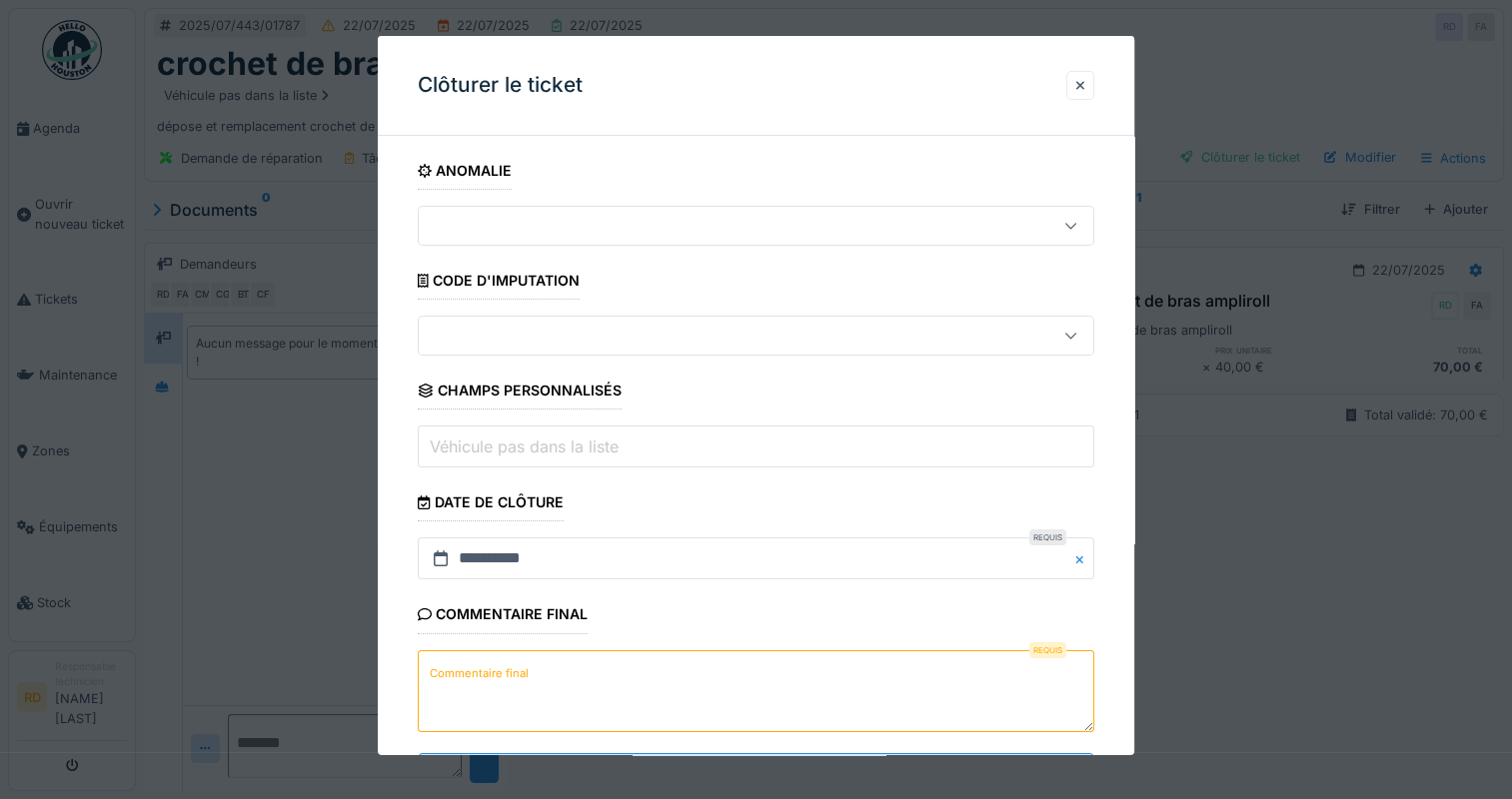 click on "Commentaire final" at bounding box center [479, 673] 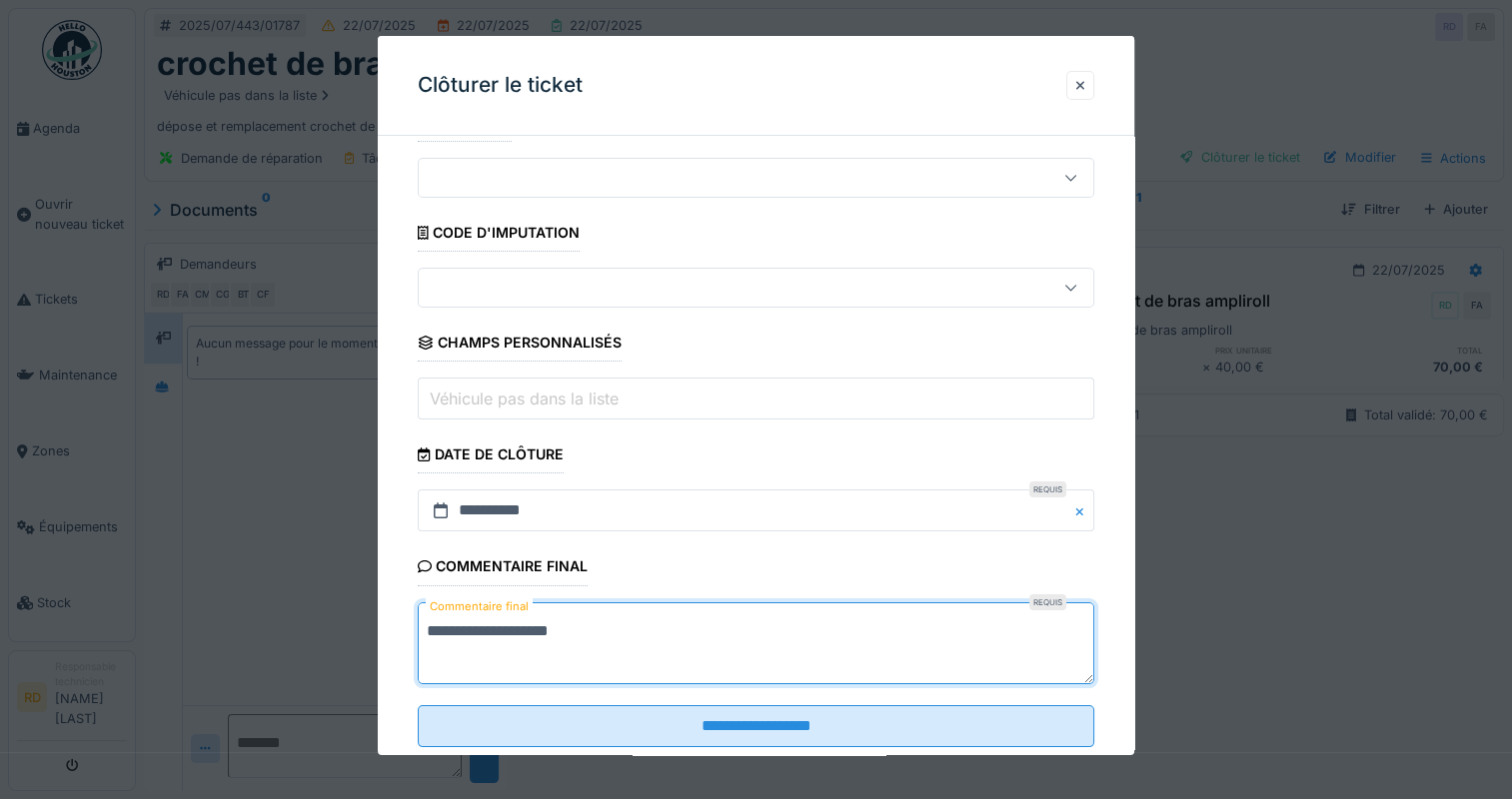 scroll, scrollTop: 92, scrollLeft: 0, axis: vertical 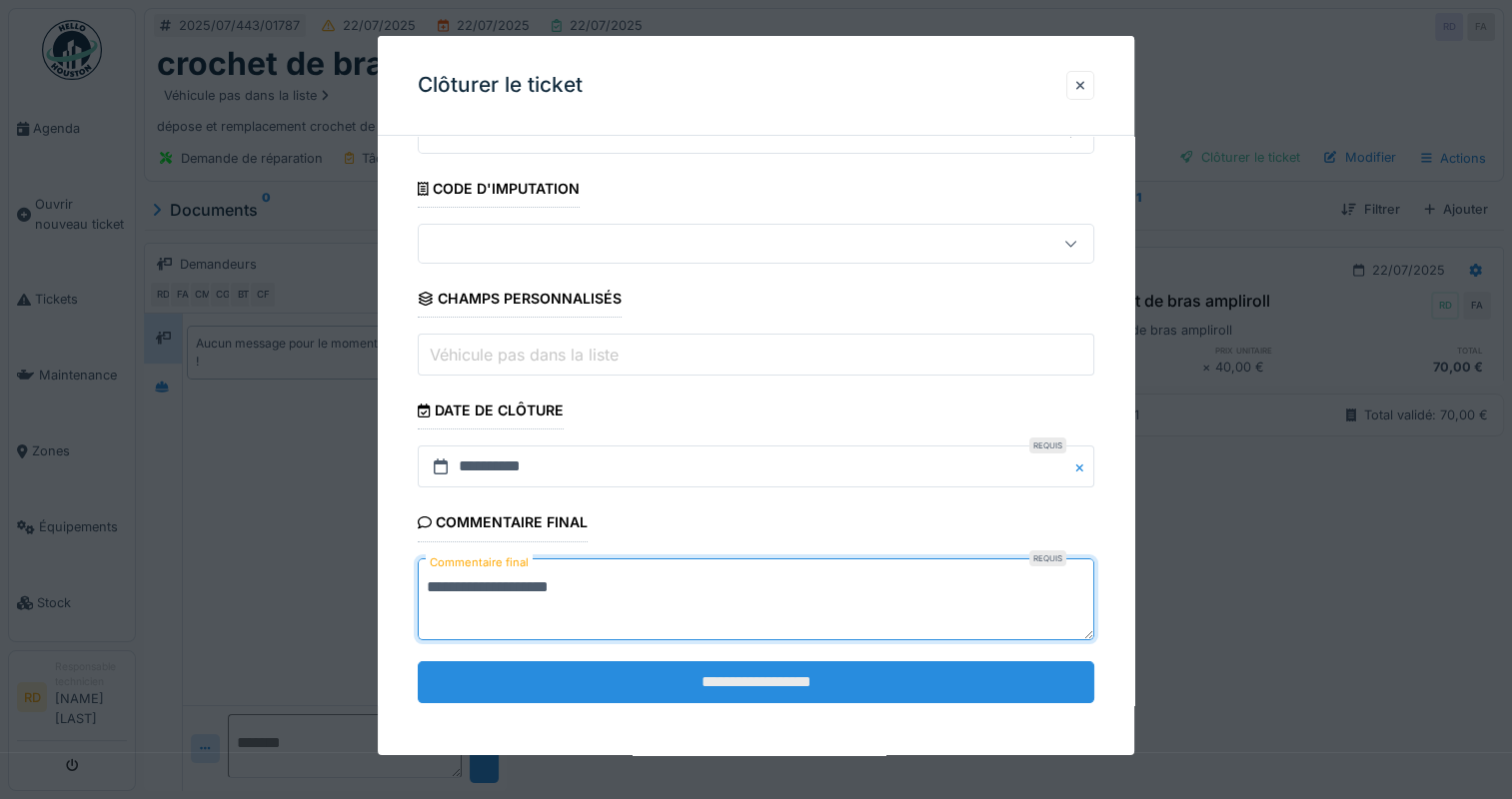 type on "**********" 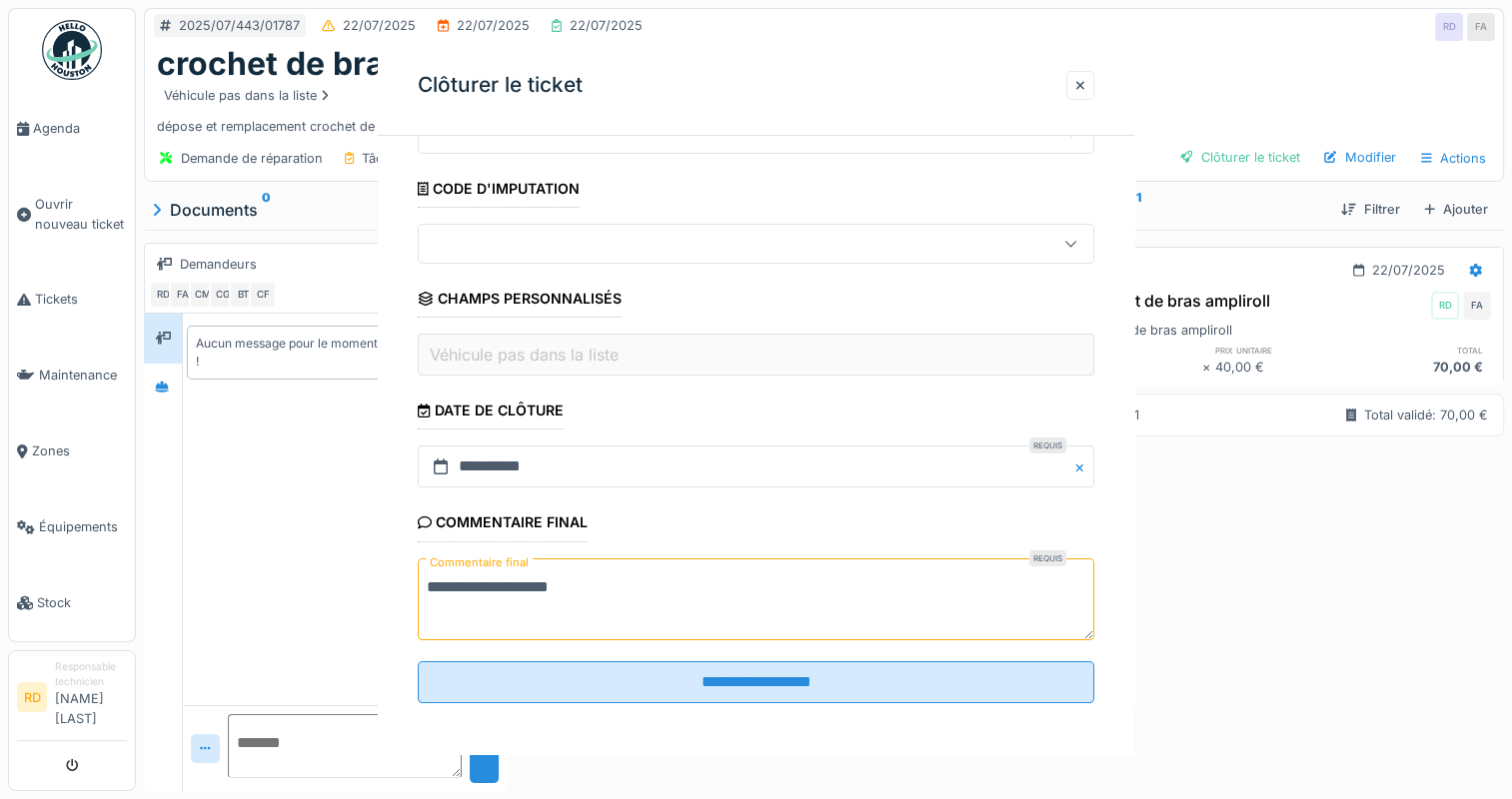 scroll, scrollTop: 0, scrollLeft: 0, axis: both 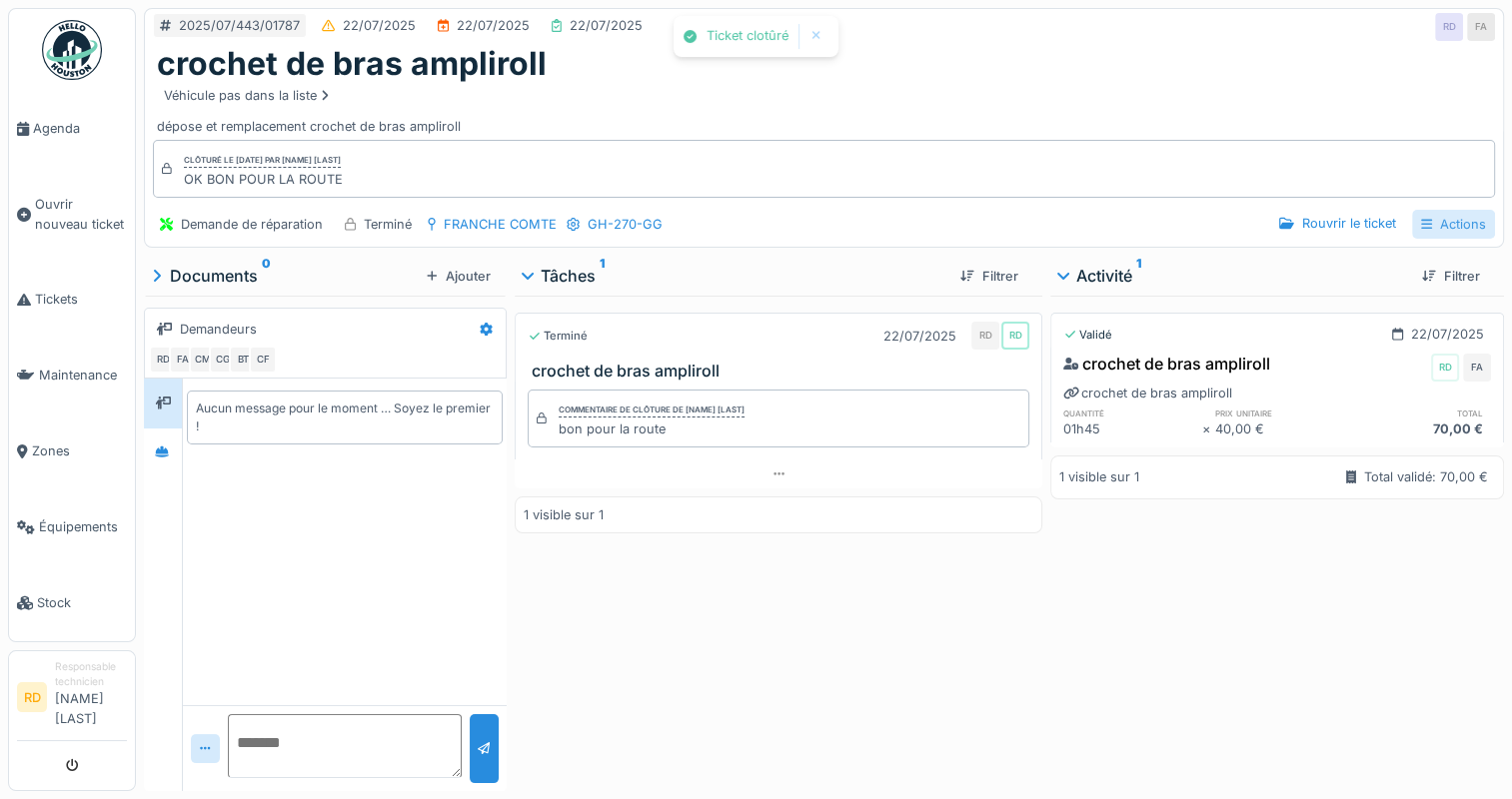 click on "Actions" at bounding box center [1453, 224] 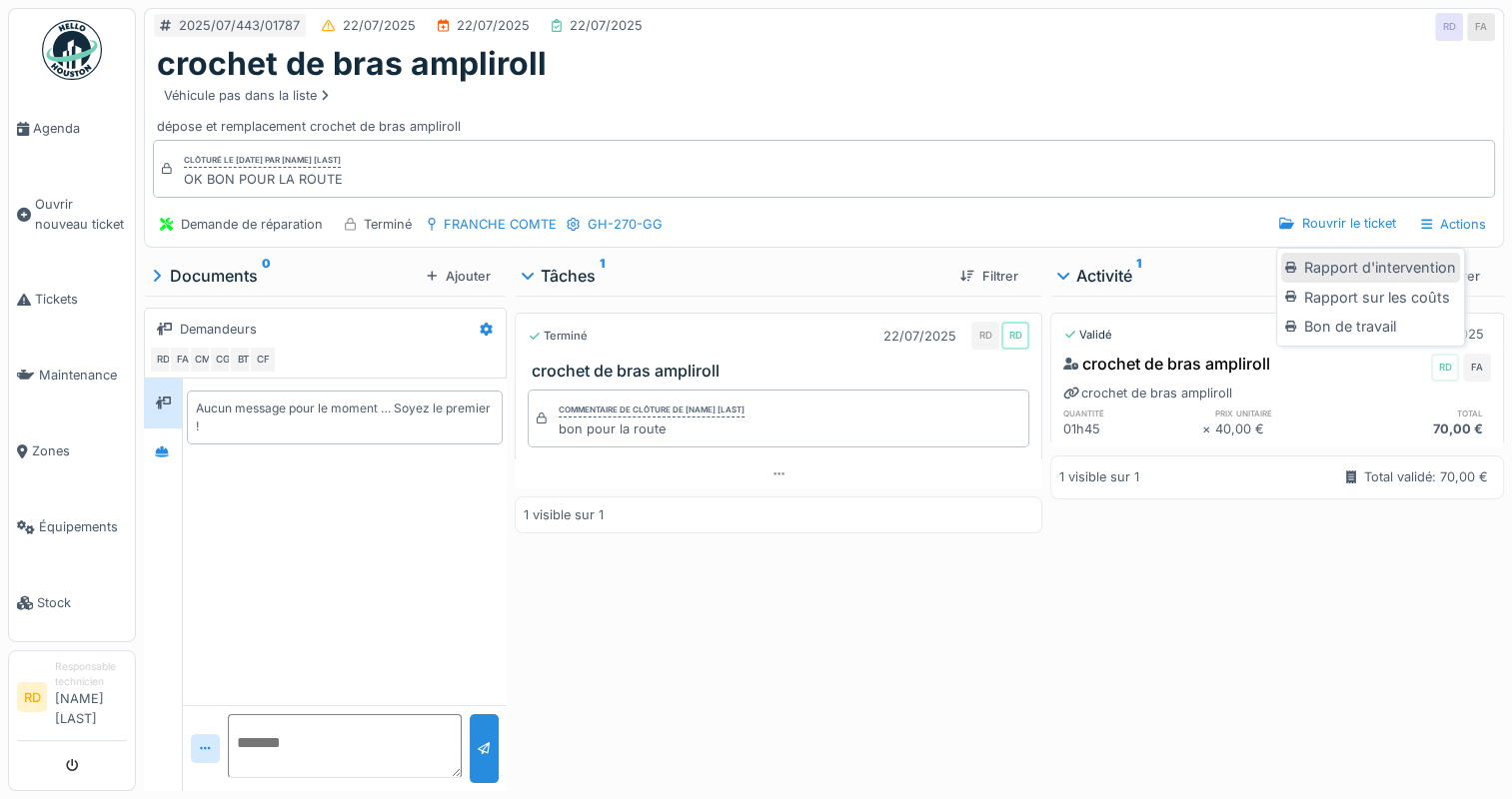 click on "Rapport d'intervention" at bounding box center (1370, 268) 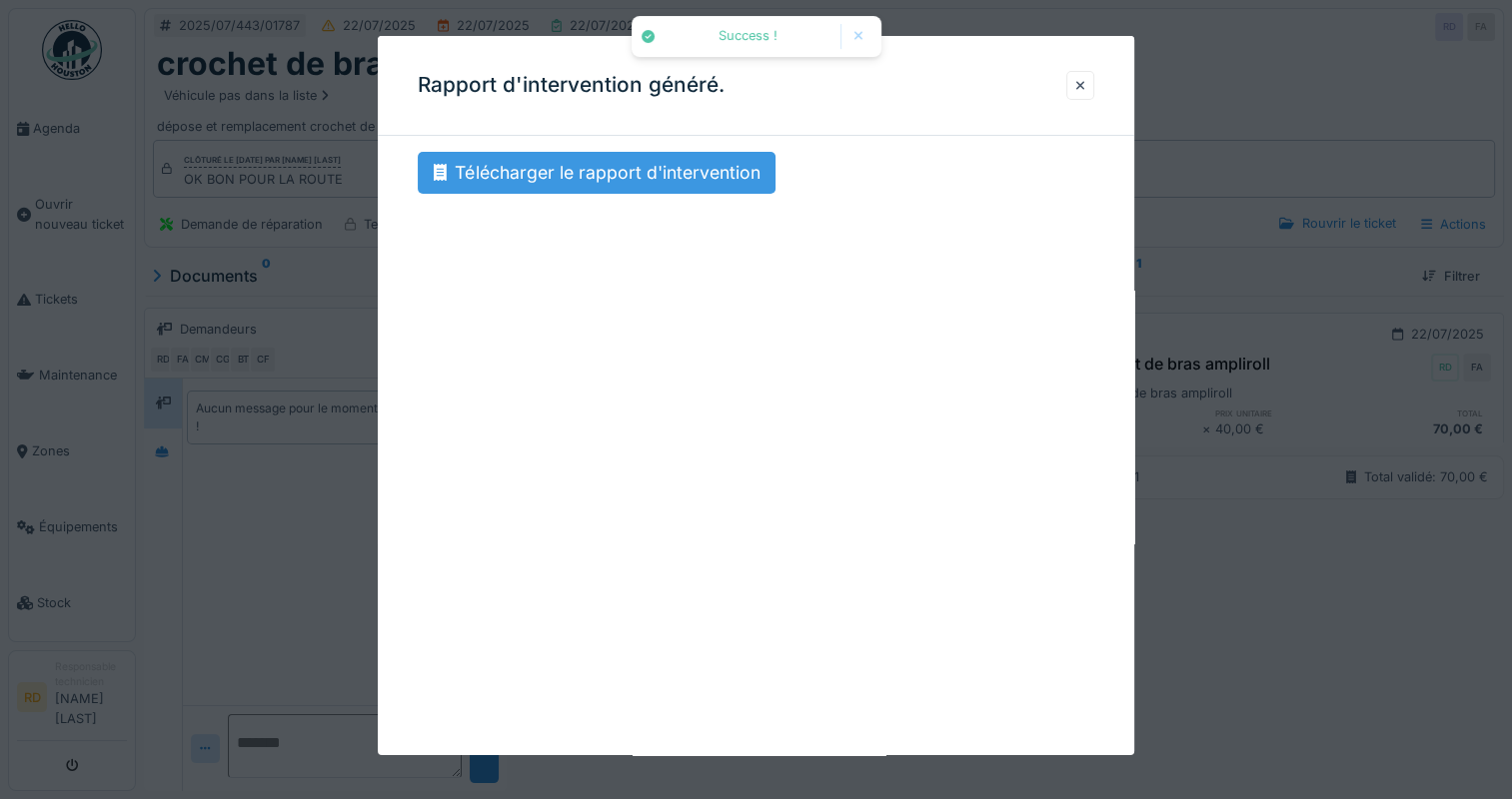 click on "Télécharger le rapport d'intervention" at bounding box center [597, 173] 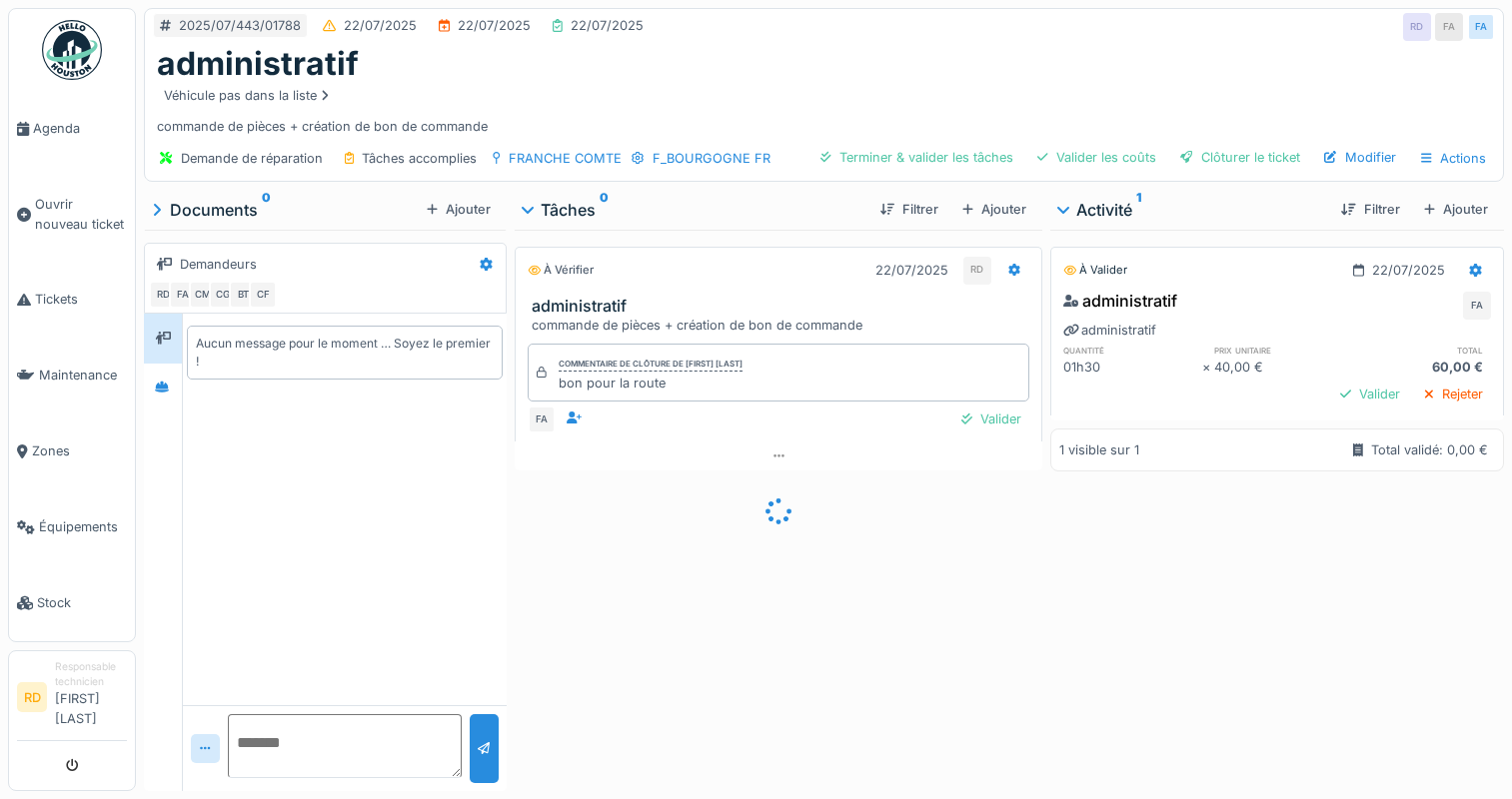 scroll, scrollTop: 0, scrollLeft: 0, axis: both 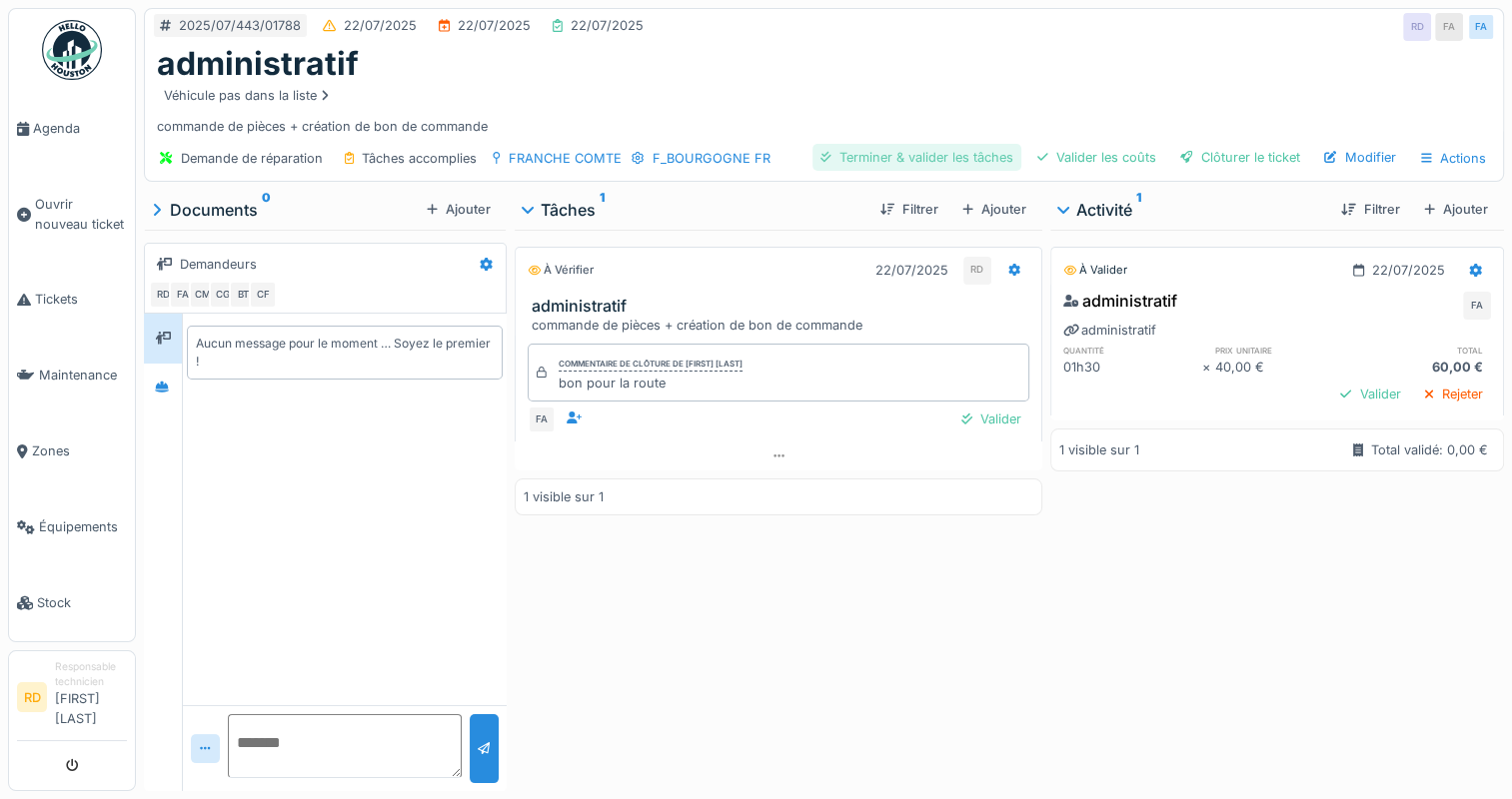 click on "Terminer & valider les tâches" at bounding box center (916, 157) 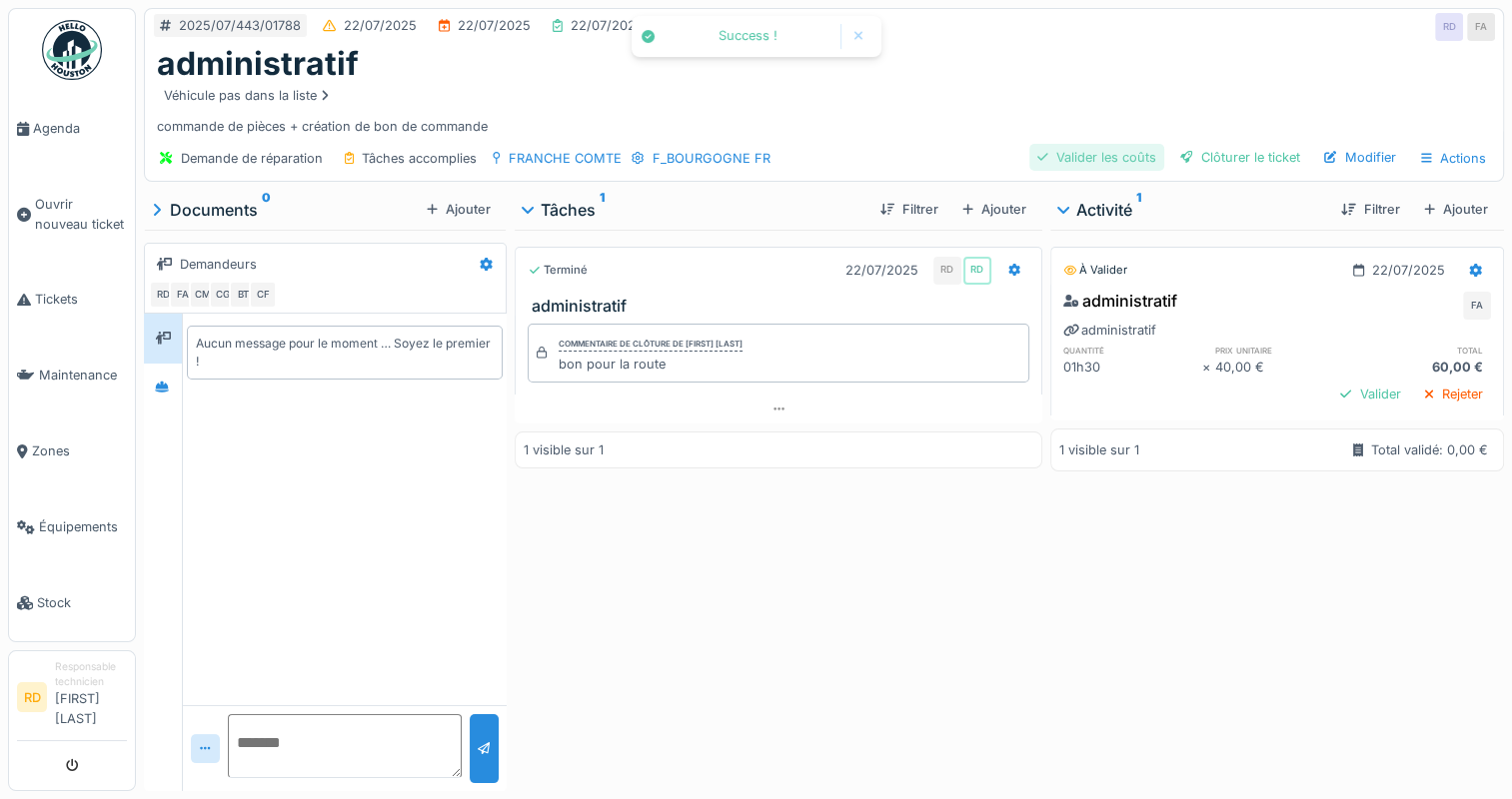 click on "Valider les coûts" at bounding box center [1096, 157] 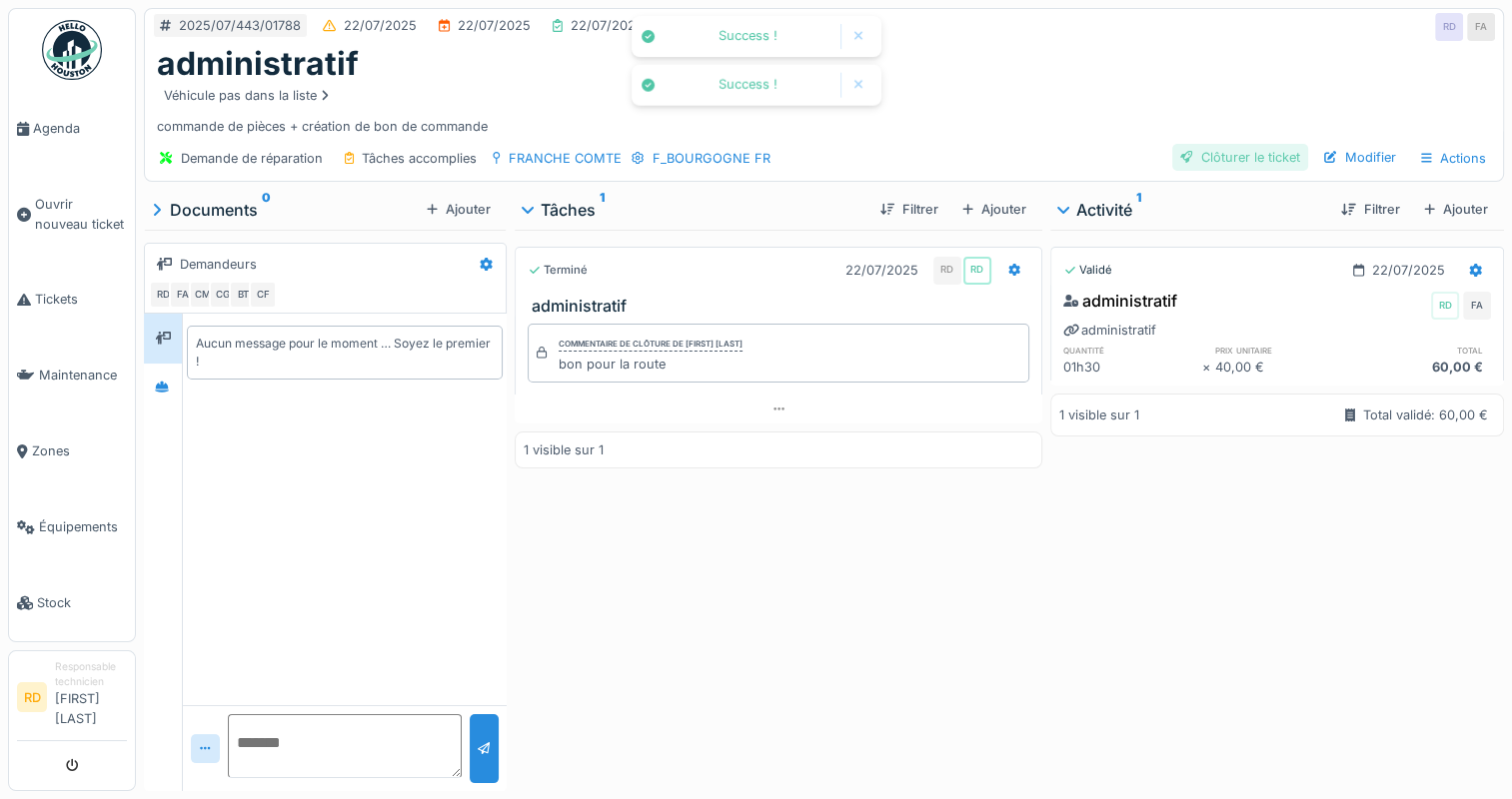 click on "Clôturer le ticket" at bounding box center (1240, 157) 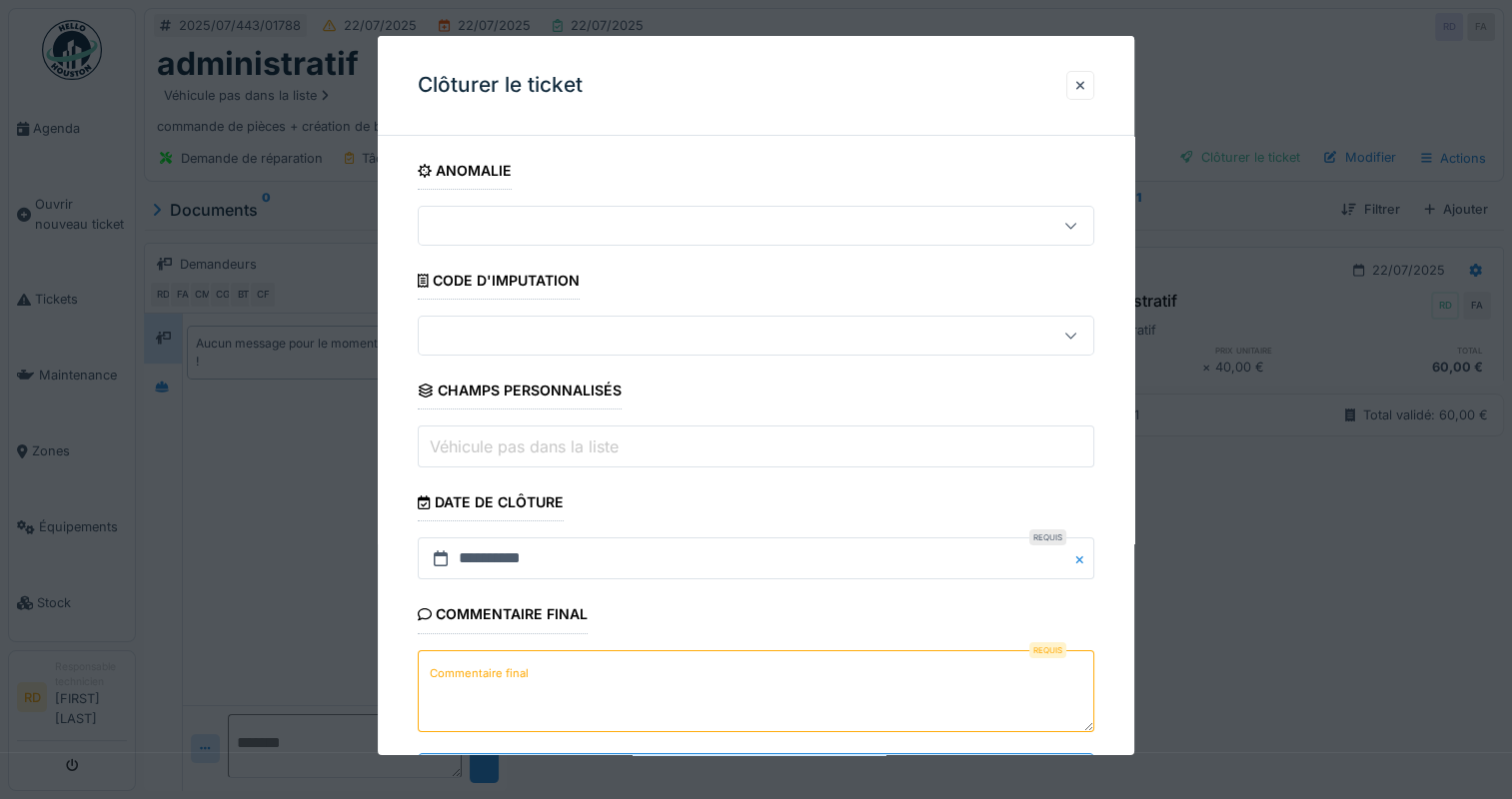 click on "Commentaire final" at bounding box center (479, 673) 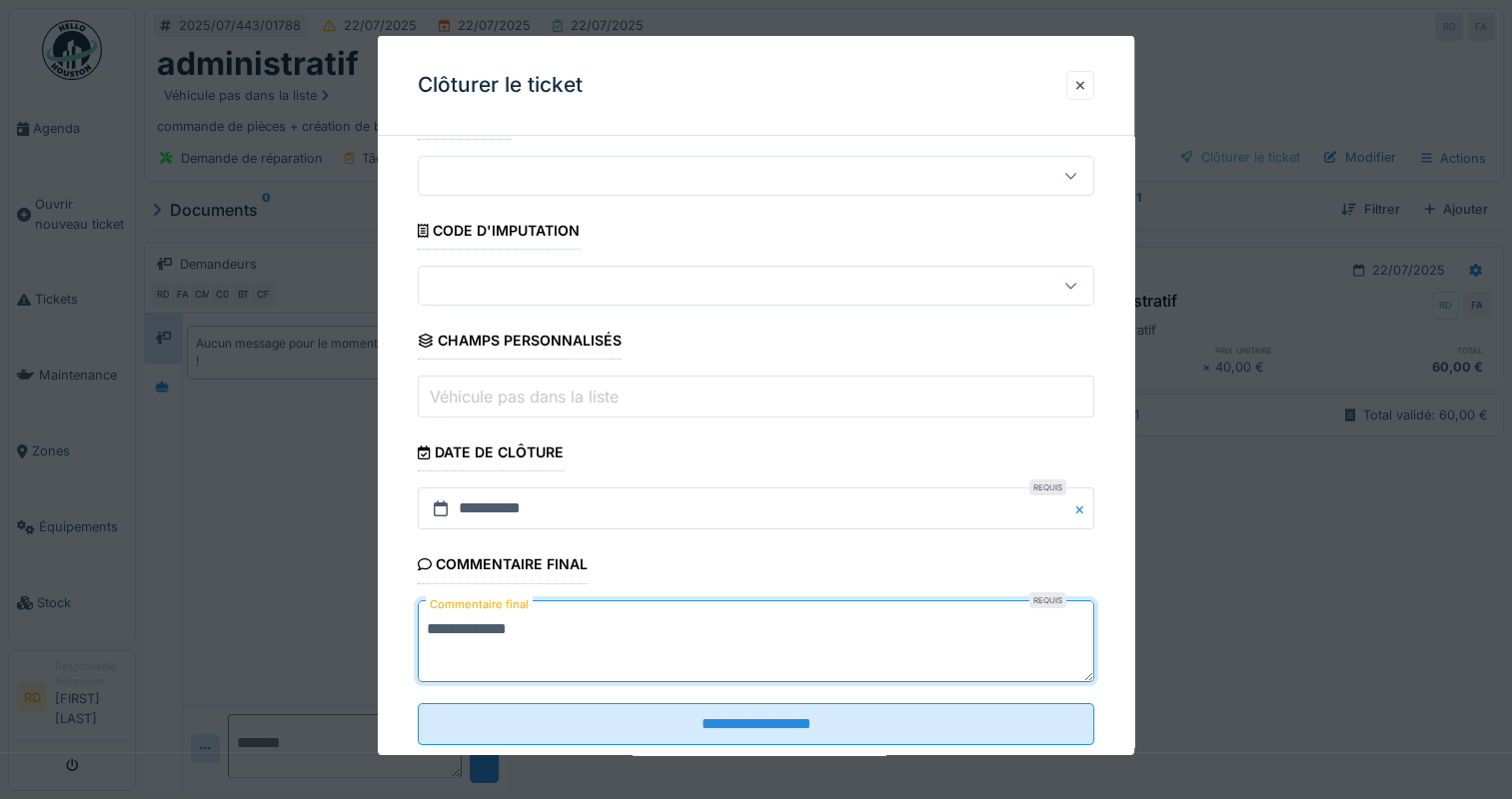 scroll, scrollTop: 92, scrollLeft: 0, axis: vertical 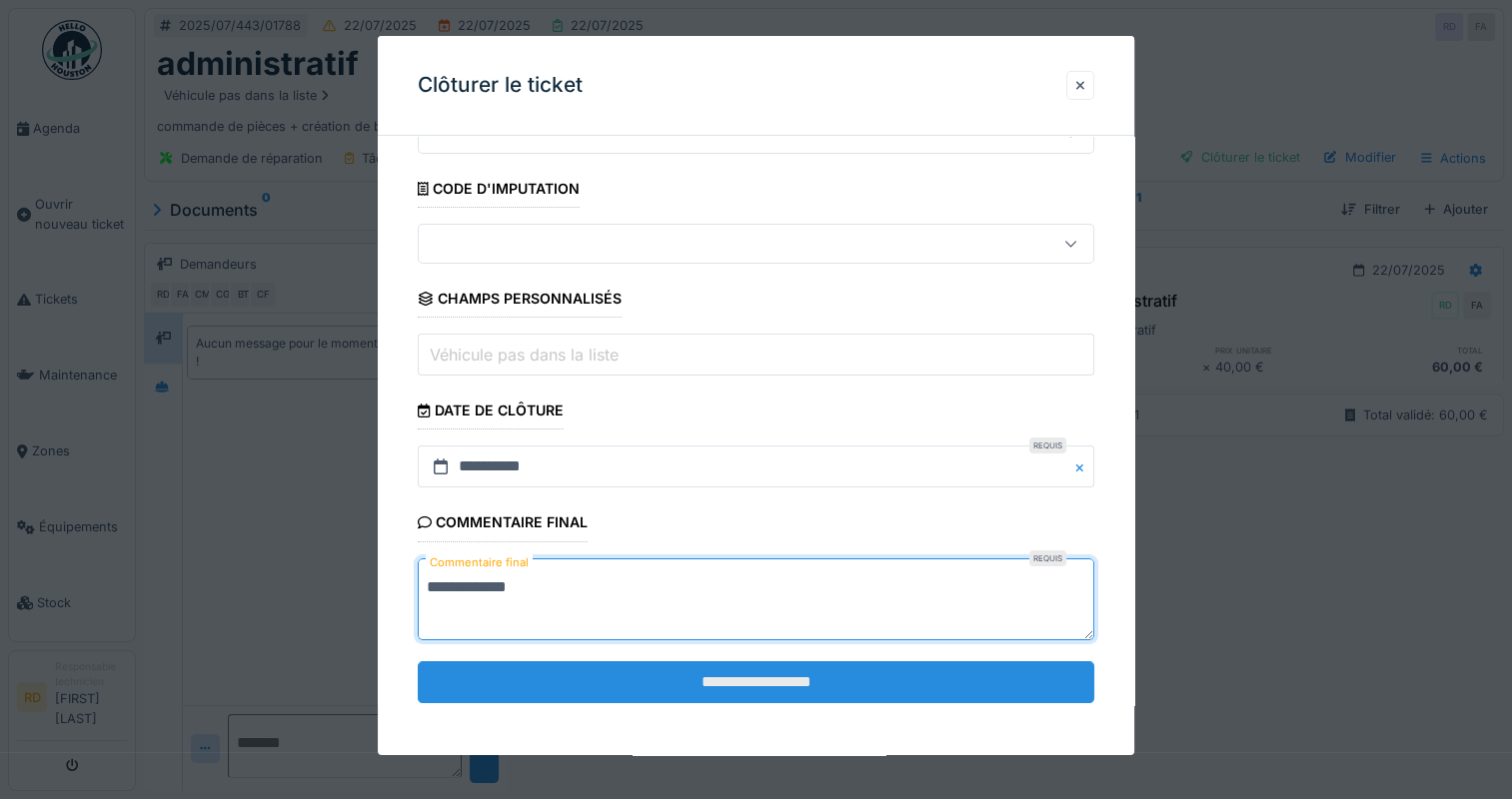 type on "**********" 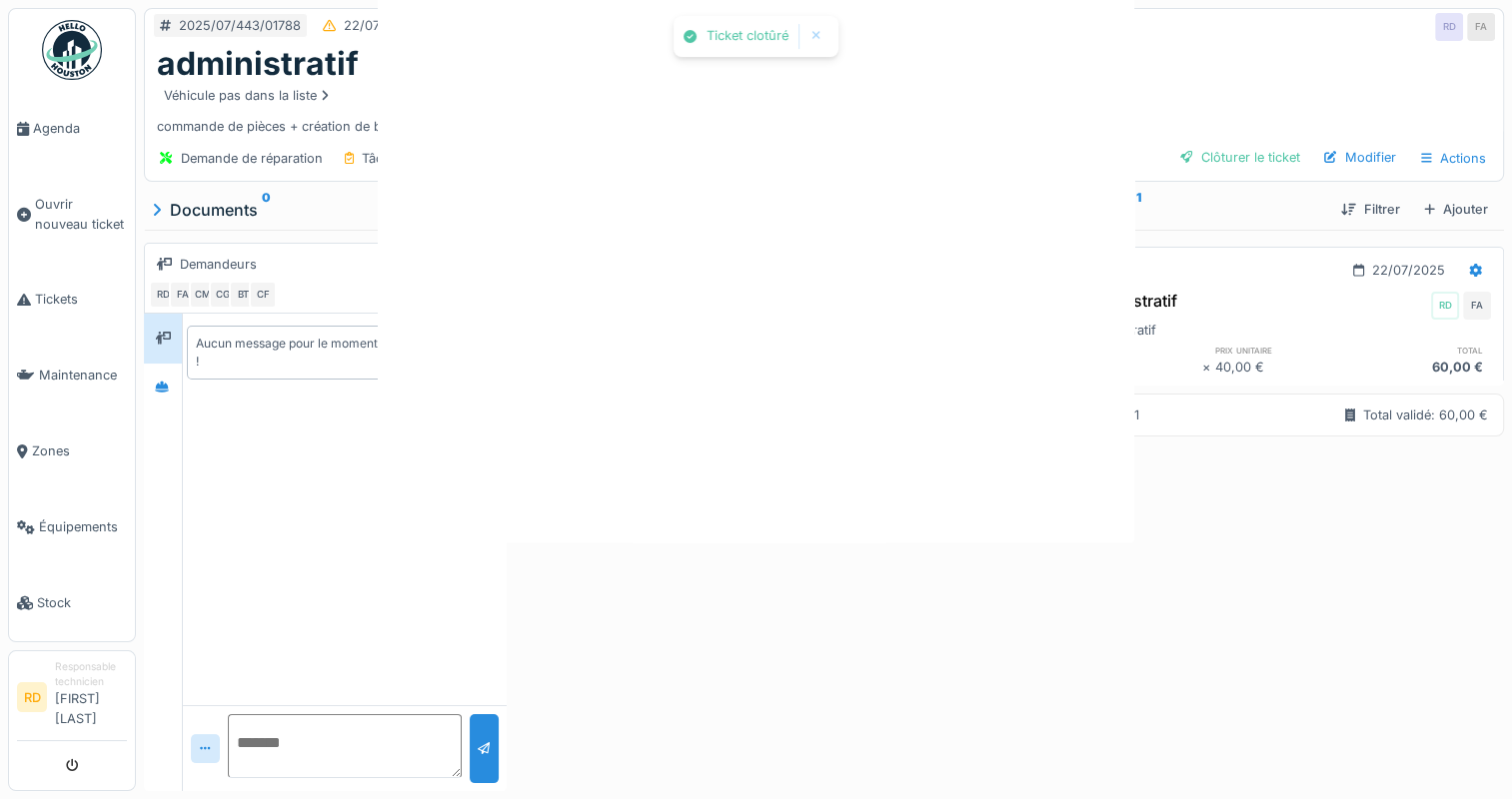 scroll, scrollTop: 0, scrollLeft: 0, axis: both 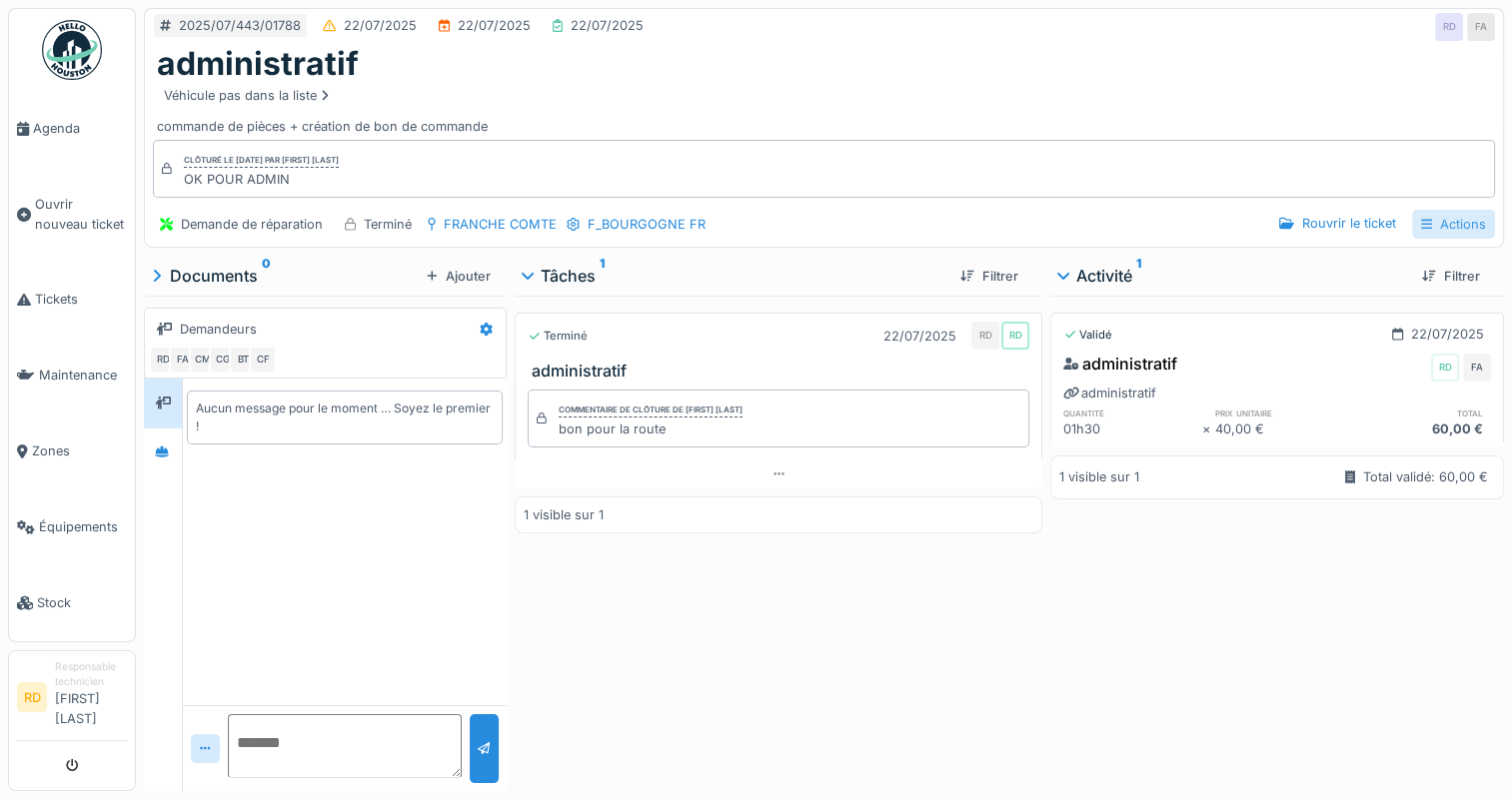 click on "Actions" at bounding box center [1453, 224] 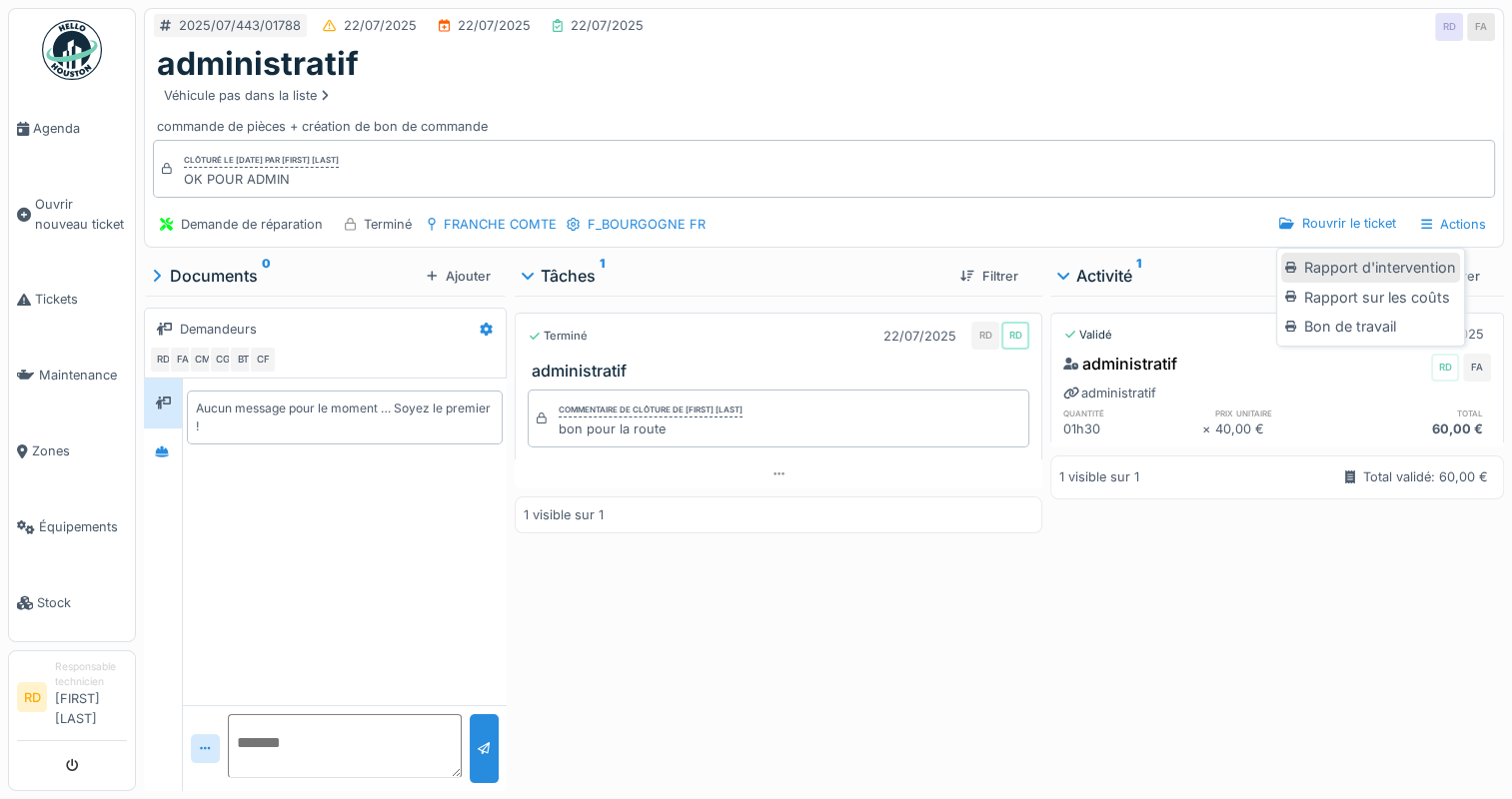 click on "Rapport d'intervention" at bounding box center [1370, 268] 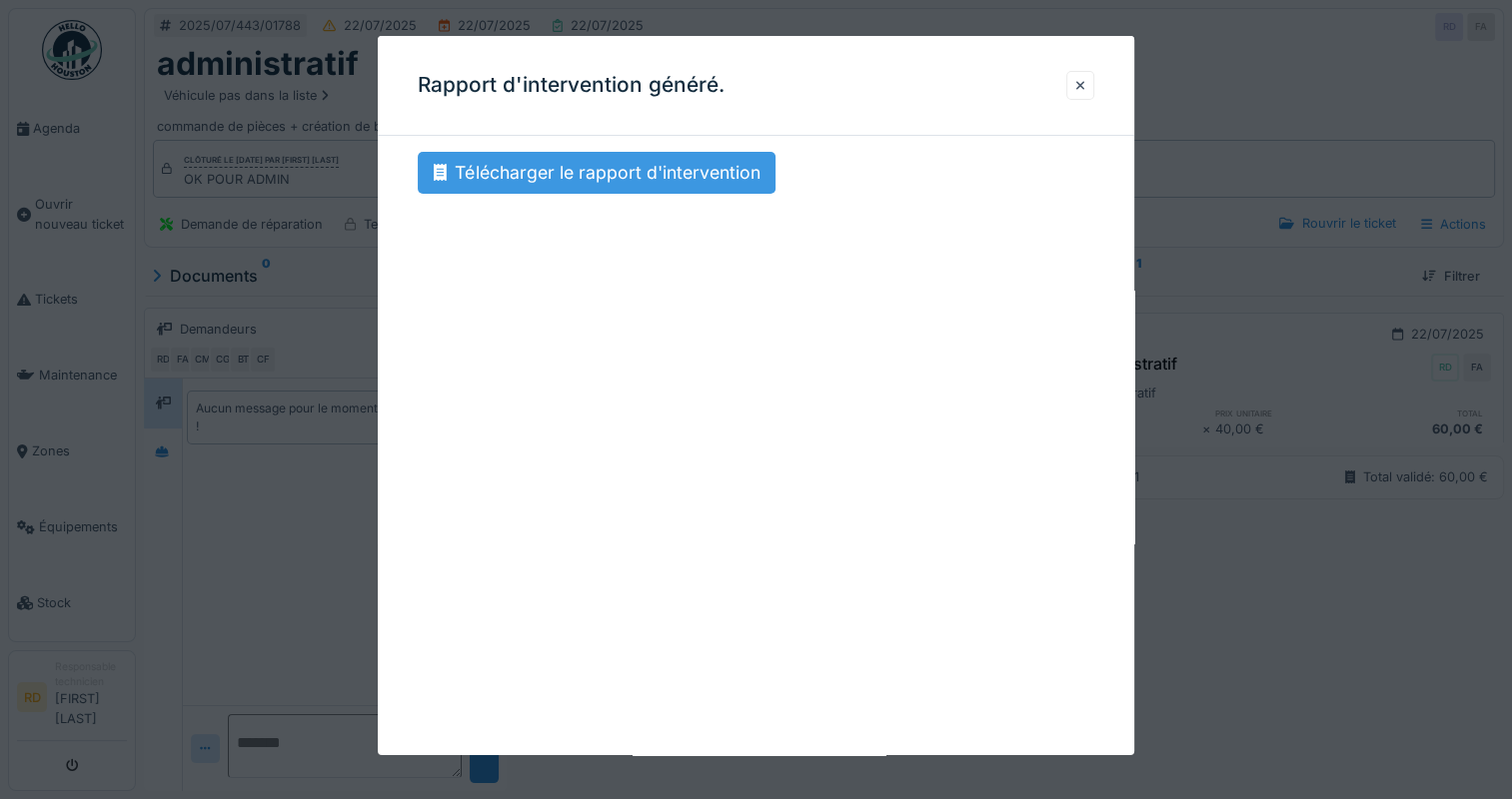 click on "Télécharger le rapport d'intervention" at bounding box center (597, 173) 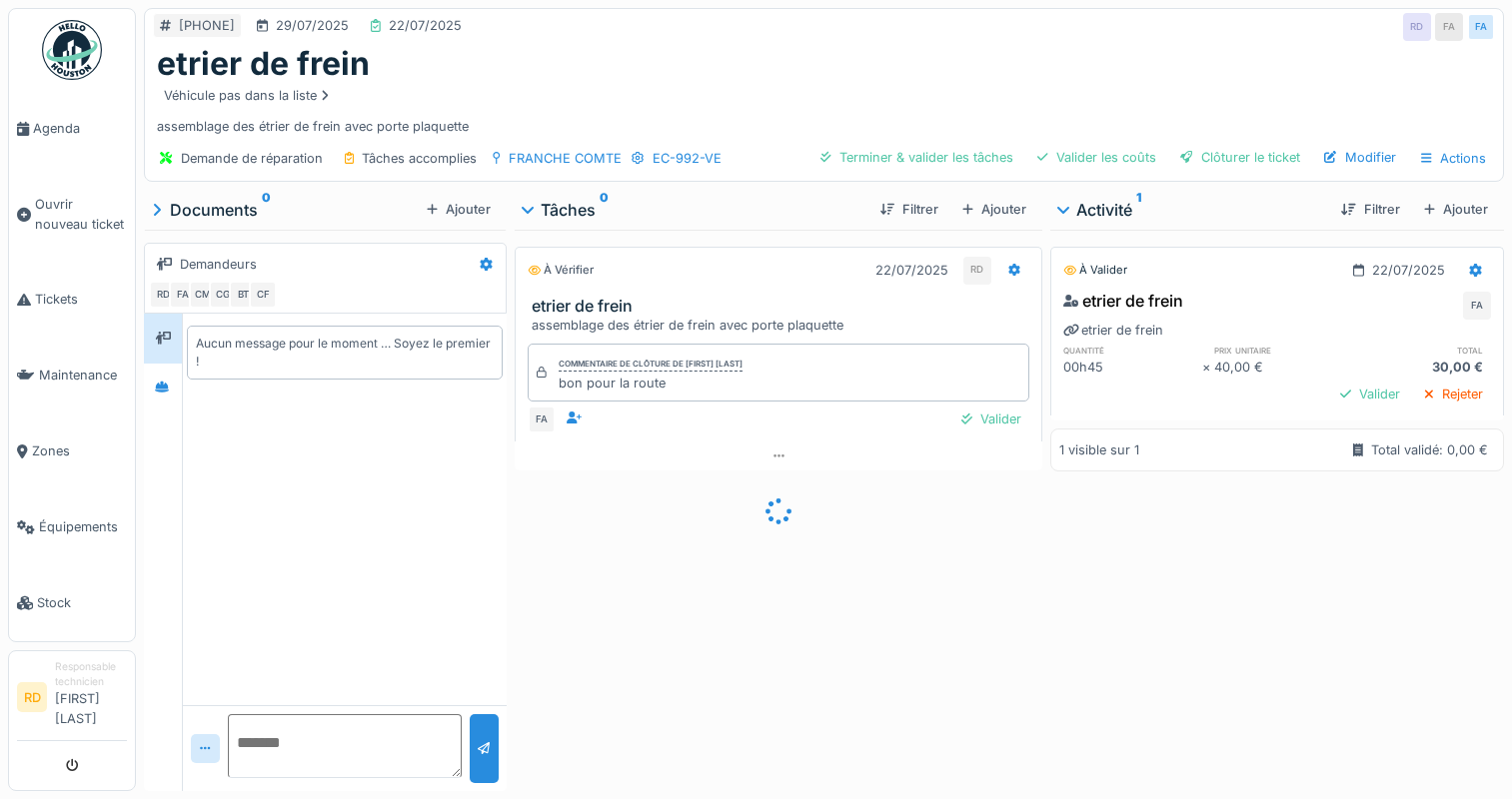 scroll, scrollTop: 0, scrollLeft: 0, axis: both 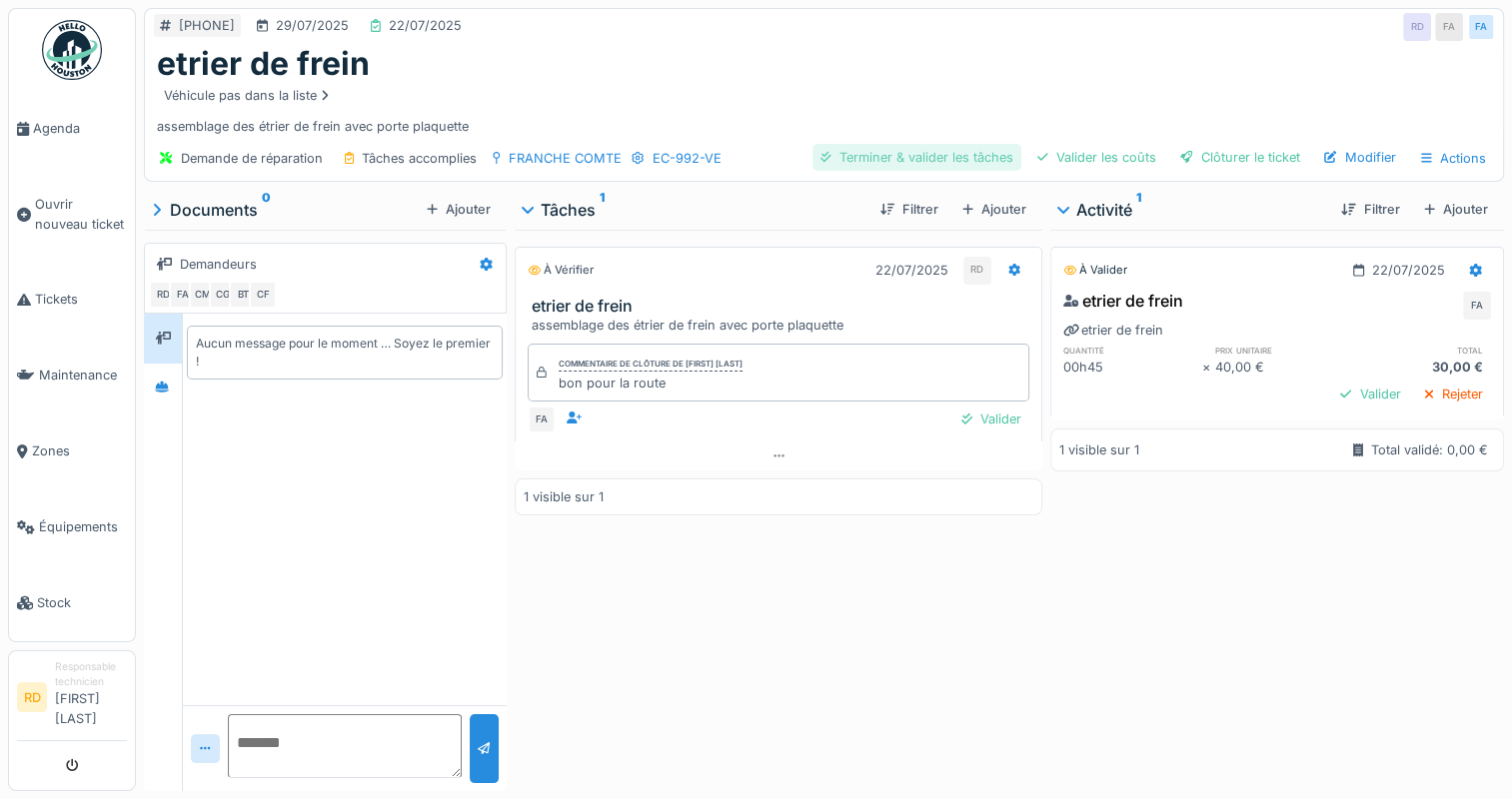 click on "Terminer & valider les tâches" at bounding box center (916, 157) 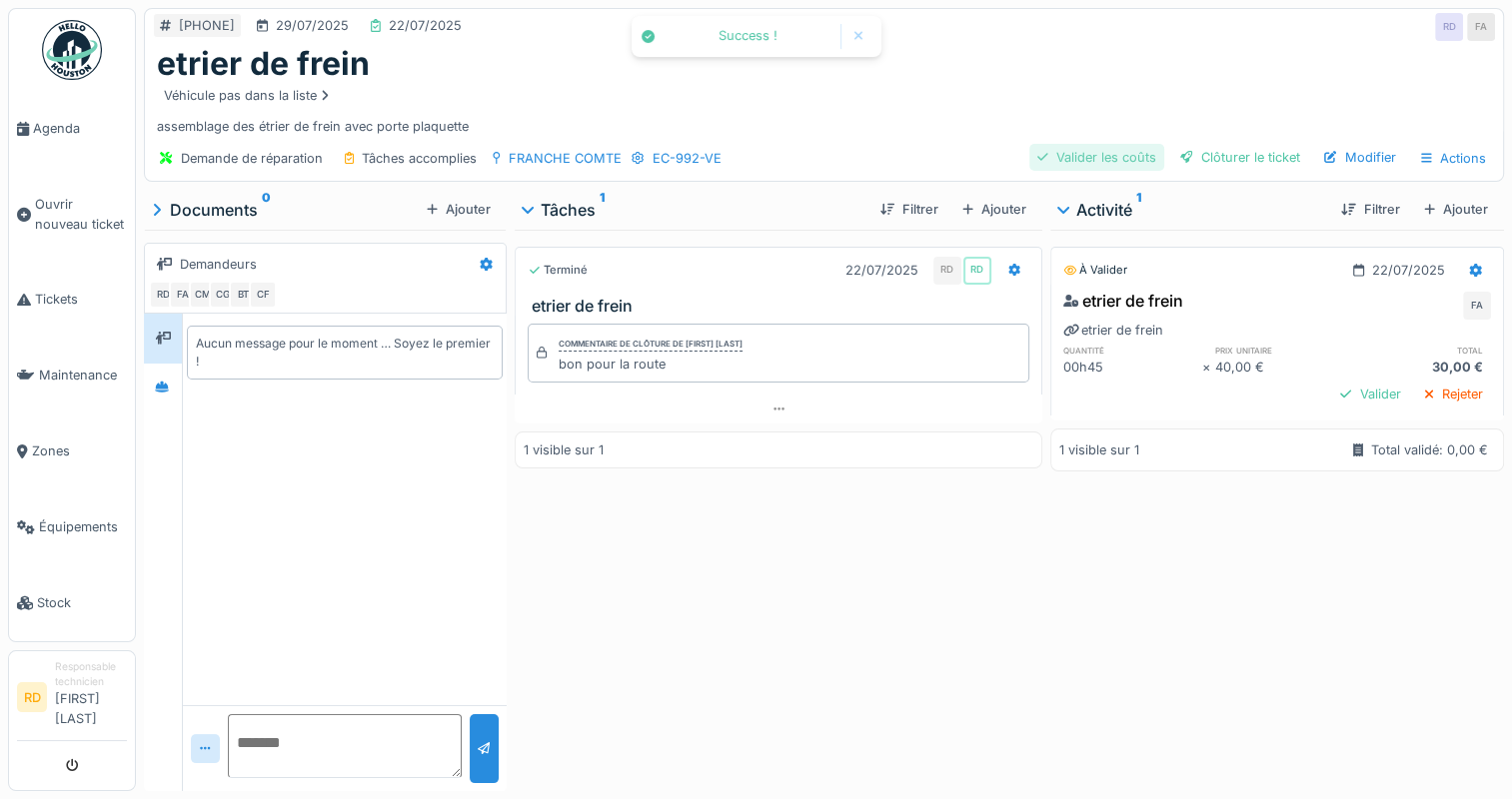 click on "Valider les coûts" at bounding box center [1096, 157] 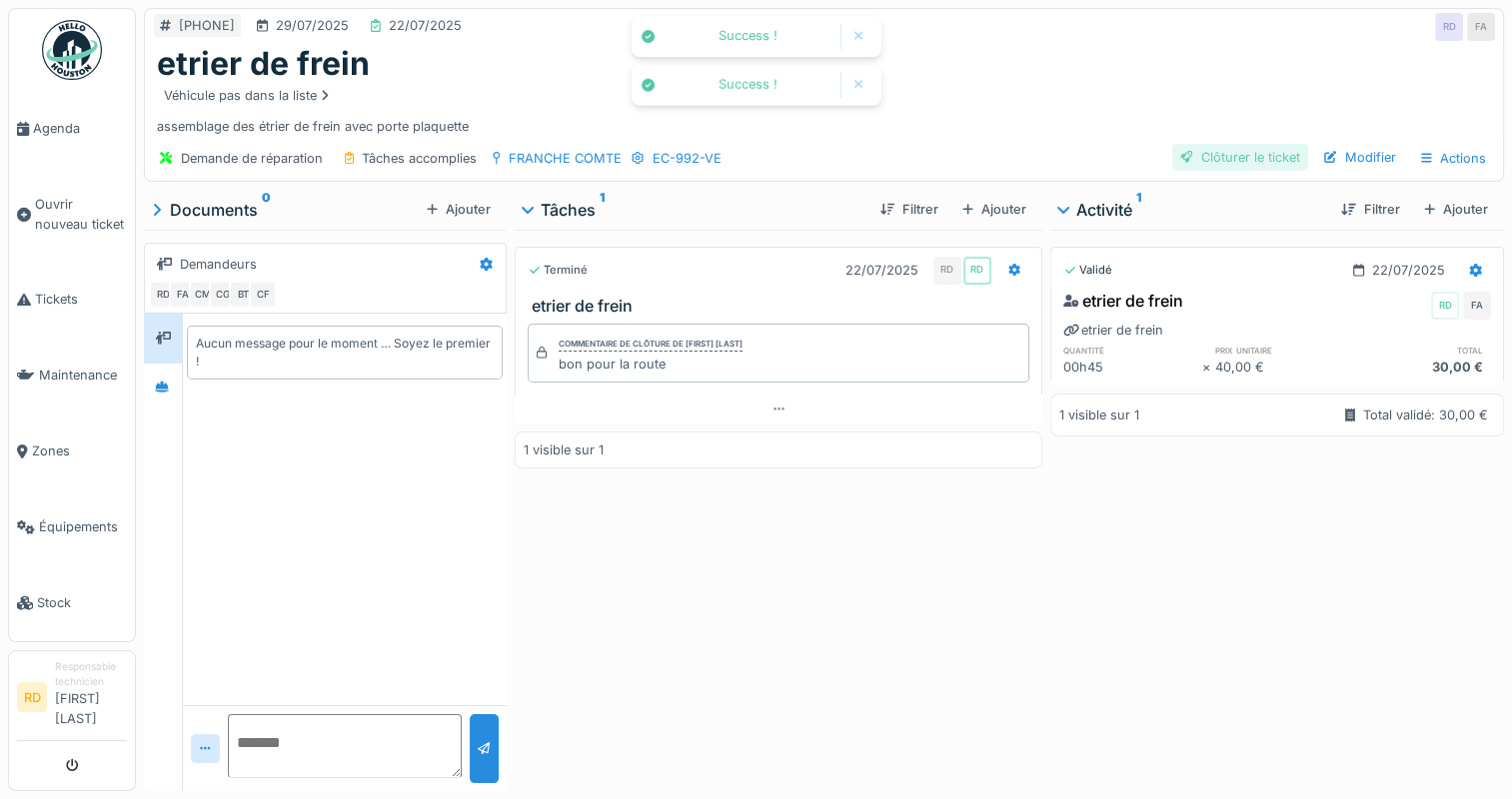 click on "Clôturer le ticket" at bounding box center [1240, 157] 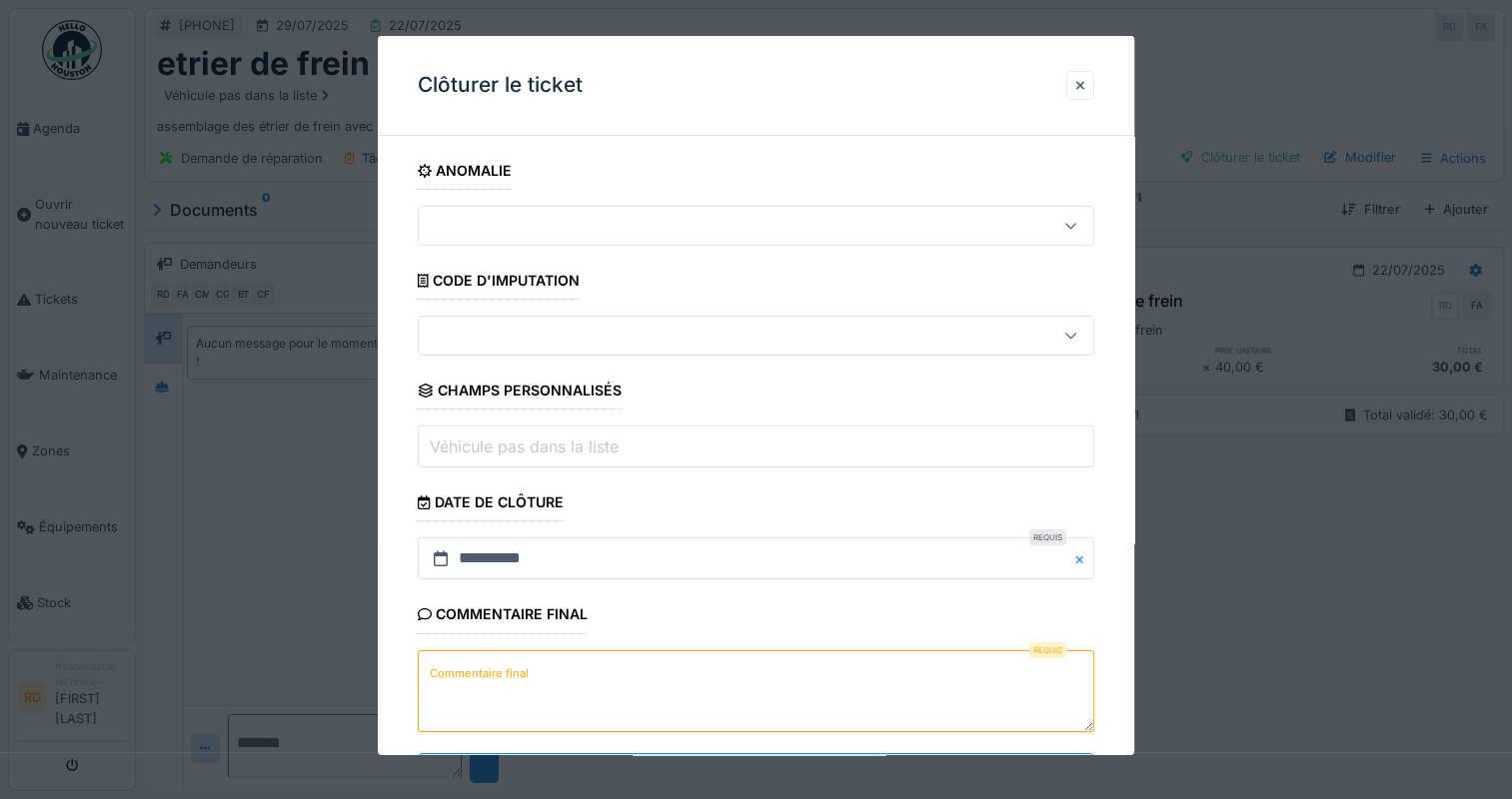 click on "Commentaire final" at bounding box center [479, 673] 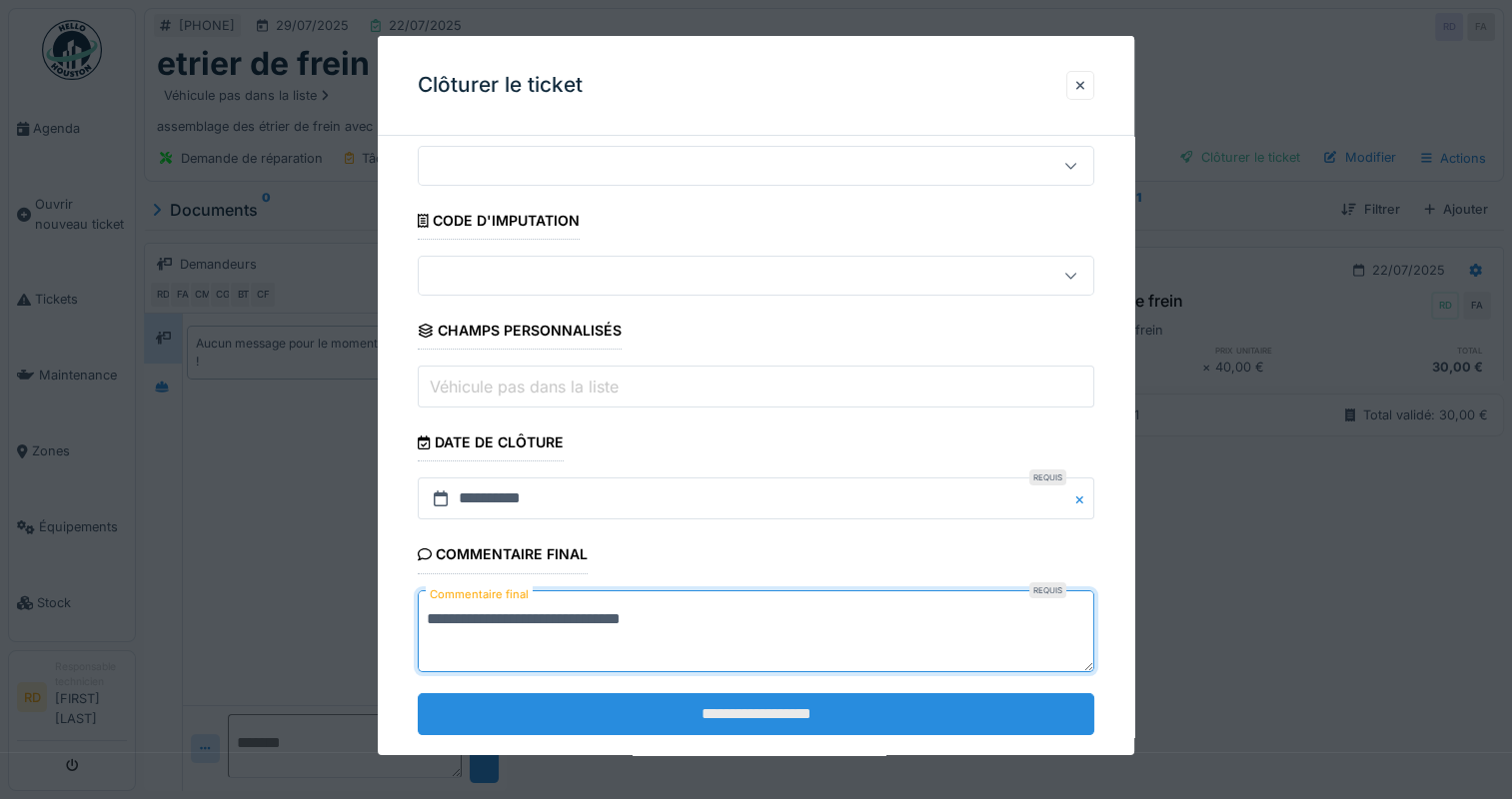 scroll, scrollTop: 92, scrollLeft: 0, axis: vertical 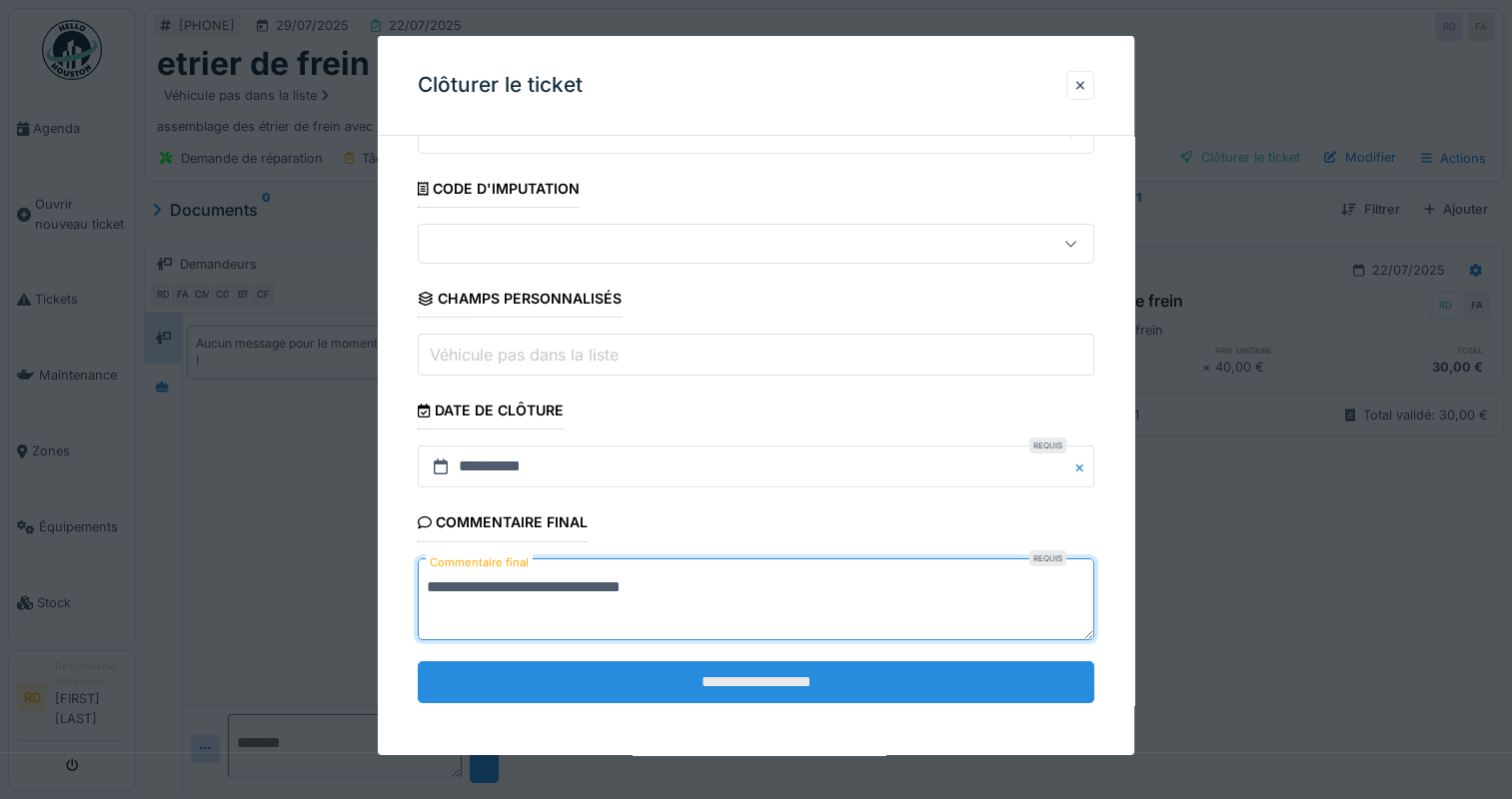 type on "**********" 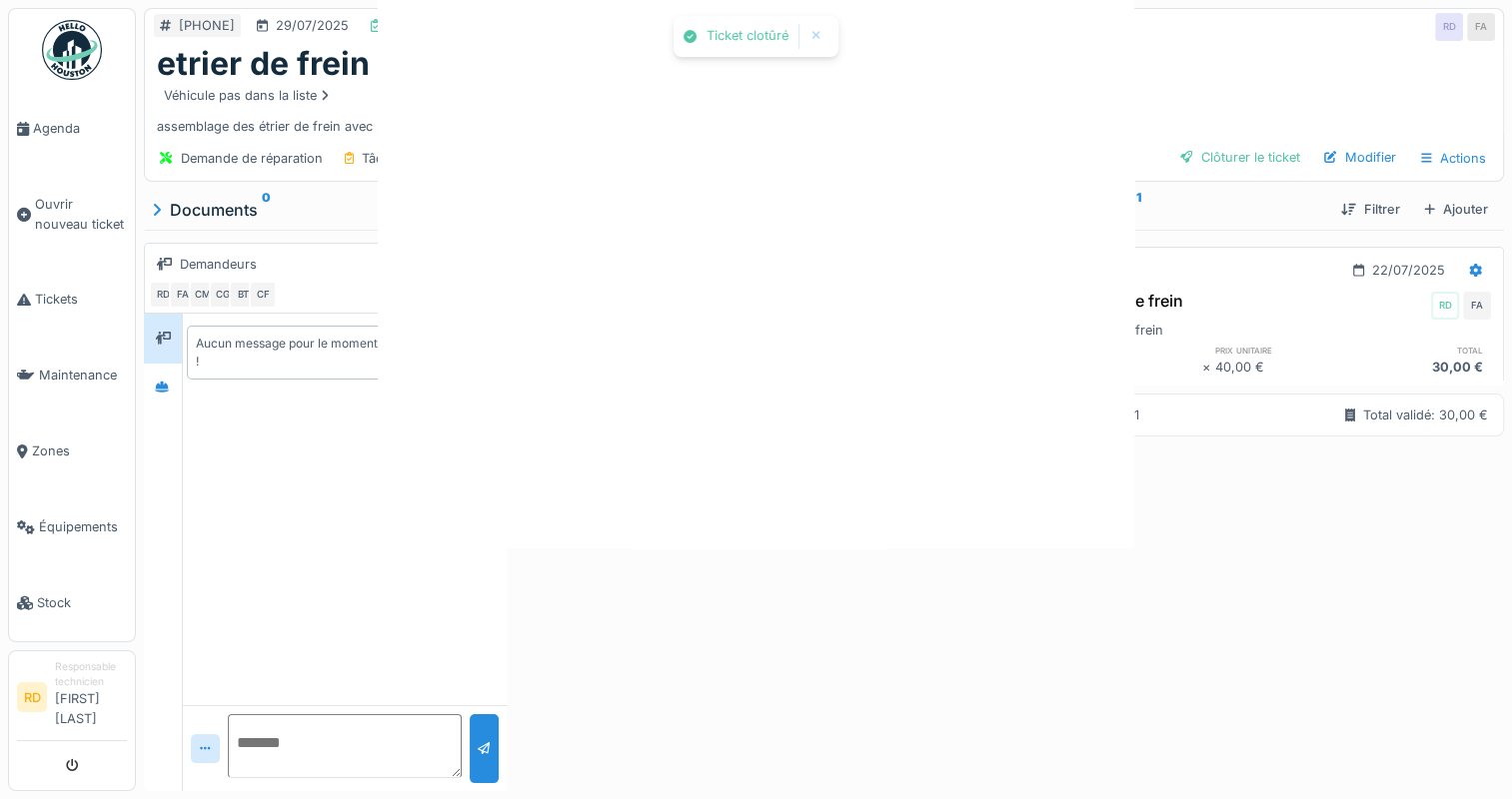 scroll, scrollTop: 0, scrollLeft: 0, axis: both 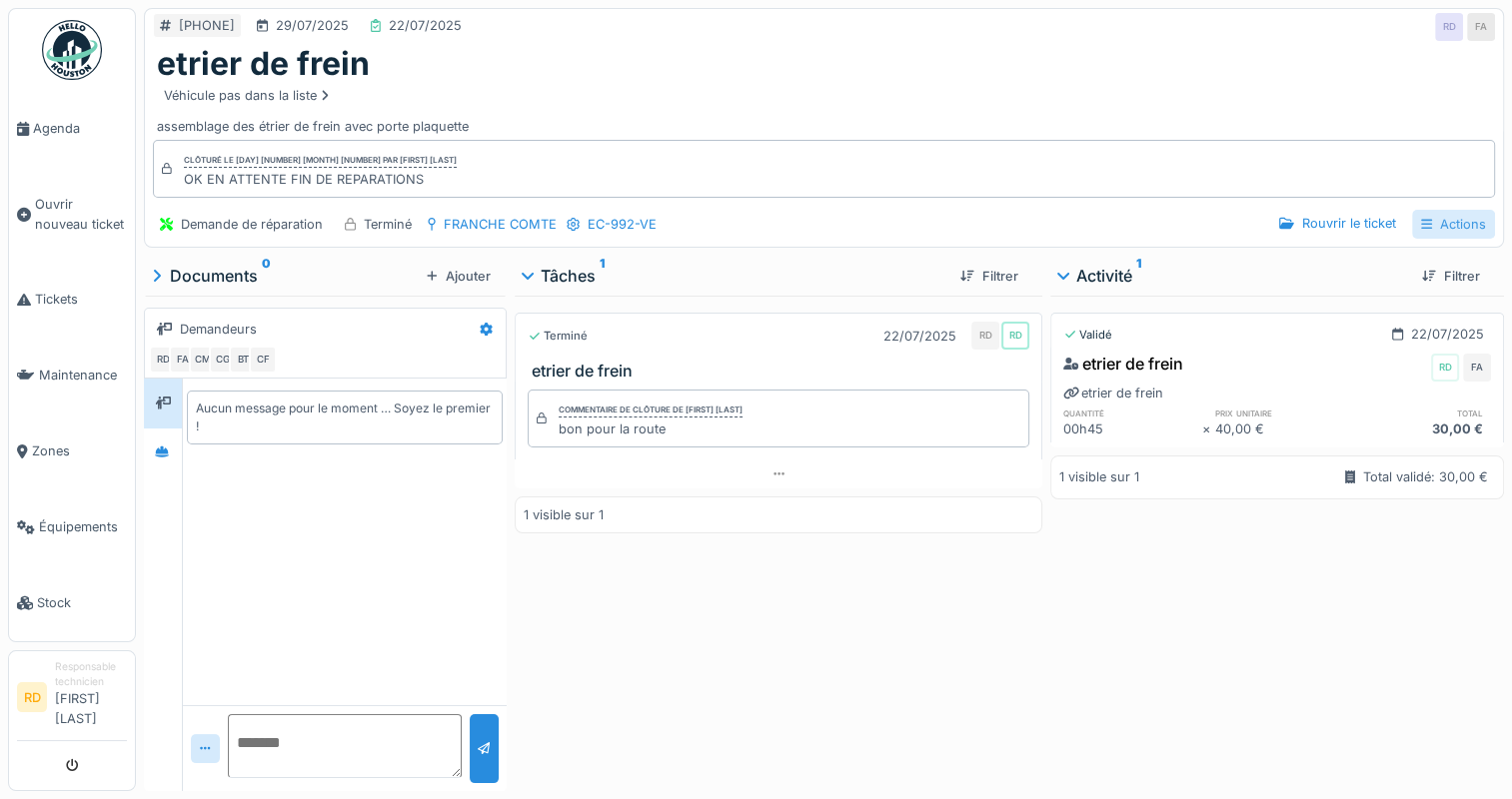 click on "Actions" at bounding box center [1453, 224] 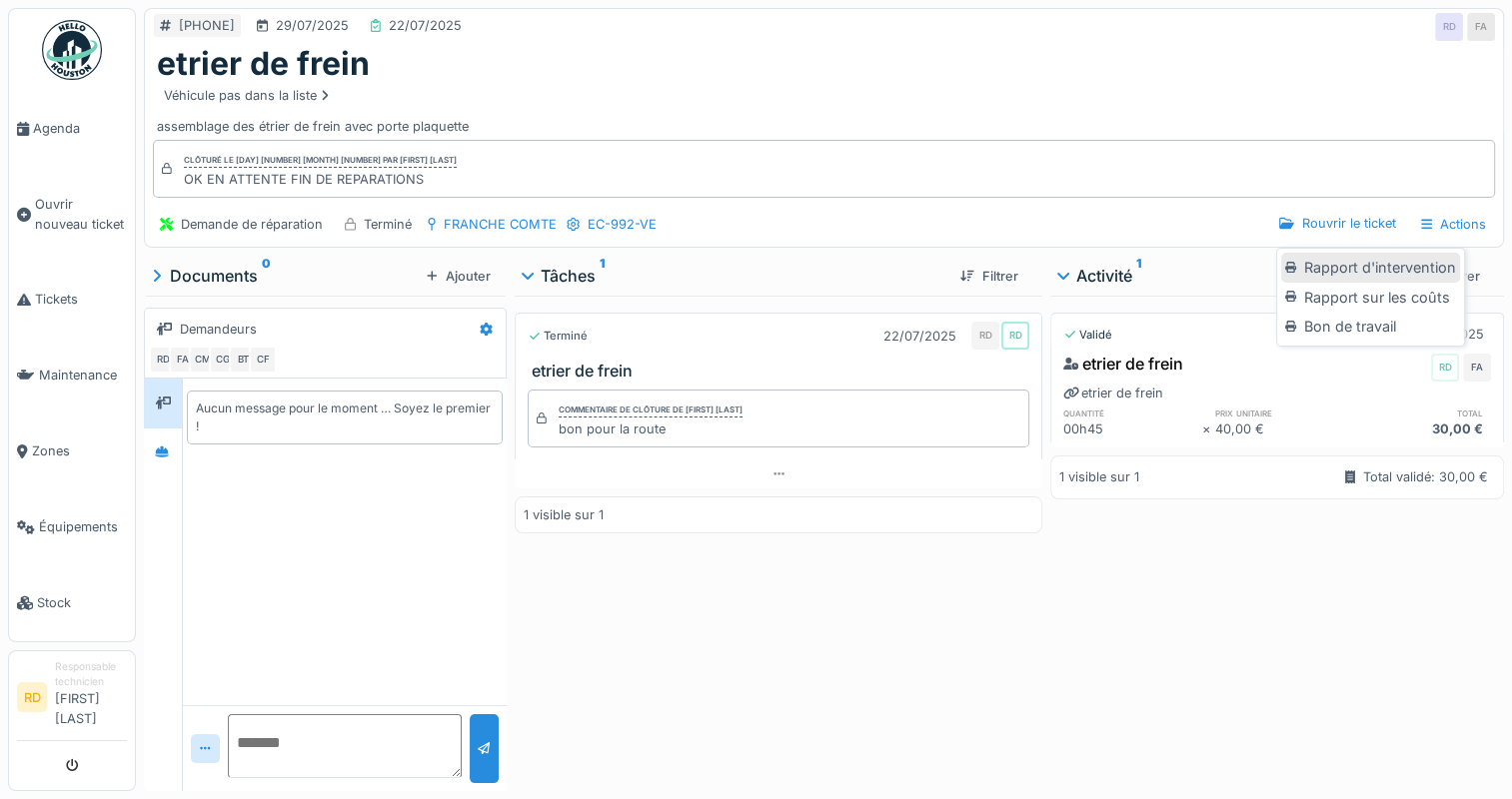 click on "Rapport d'intervention" at bounding box center (1370, 268) 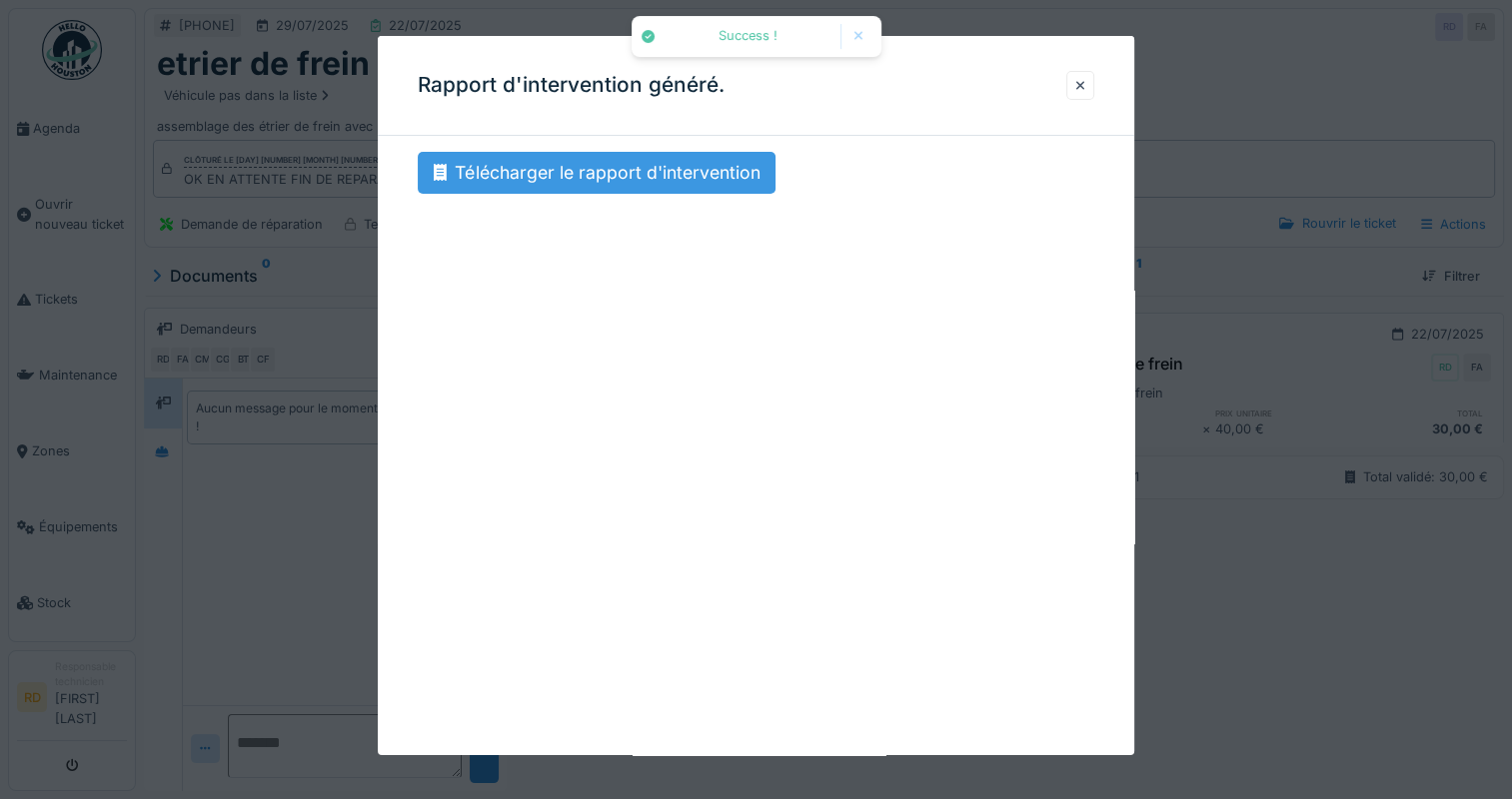 click on "Télécharger le rapport d'intervention" at bounding box center [597, 173] 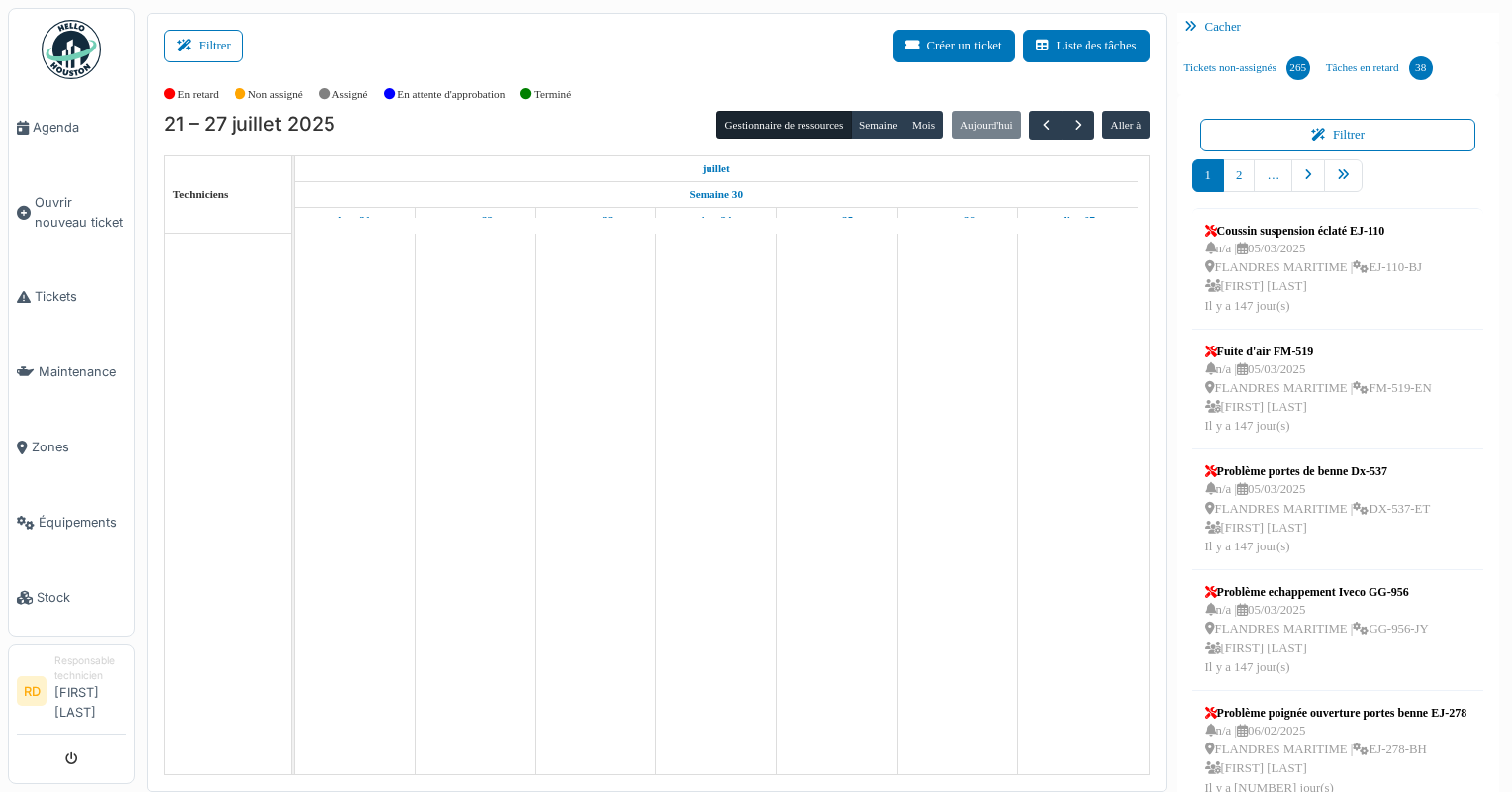 scroll, scrollTop: 0, scrollLeft: 0, axis: both 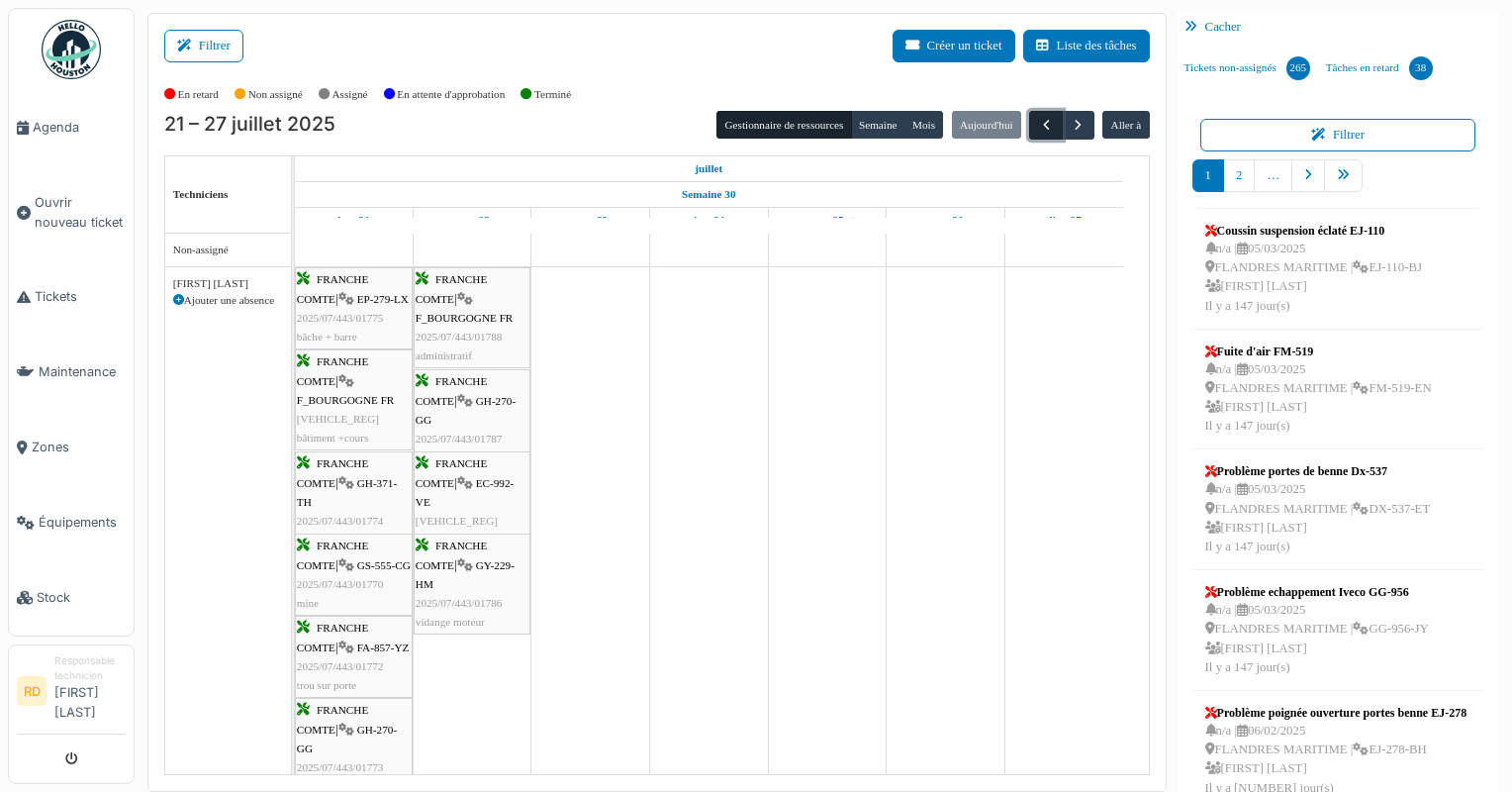 click at bounding box center [1046, 125] 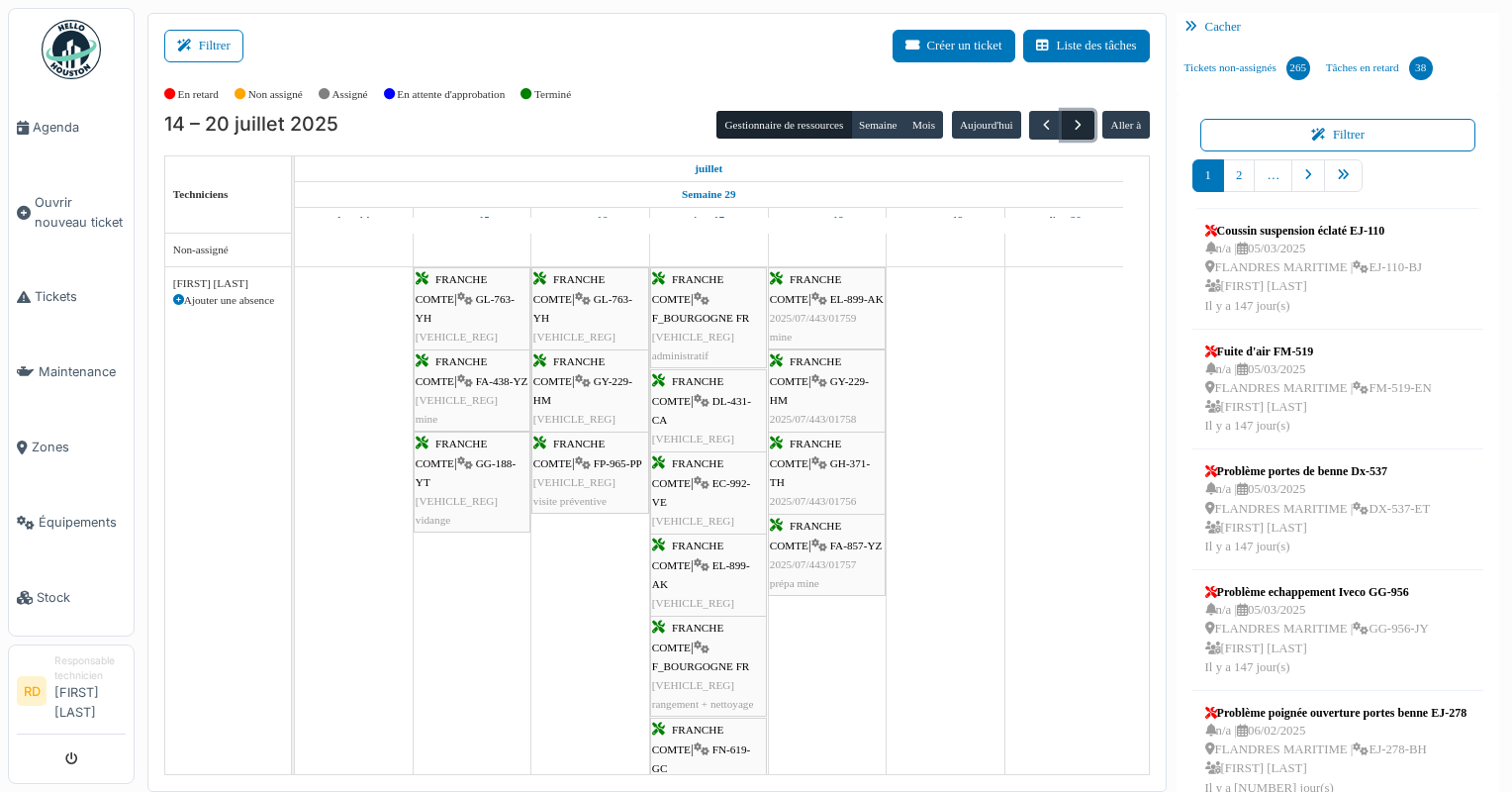 click at bounding box center (1078, 125) 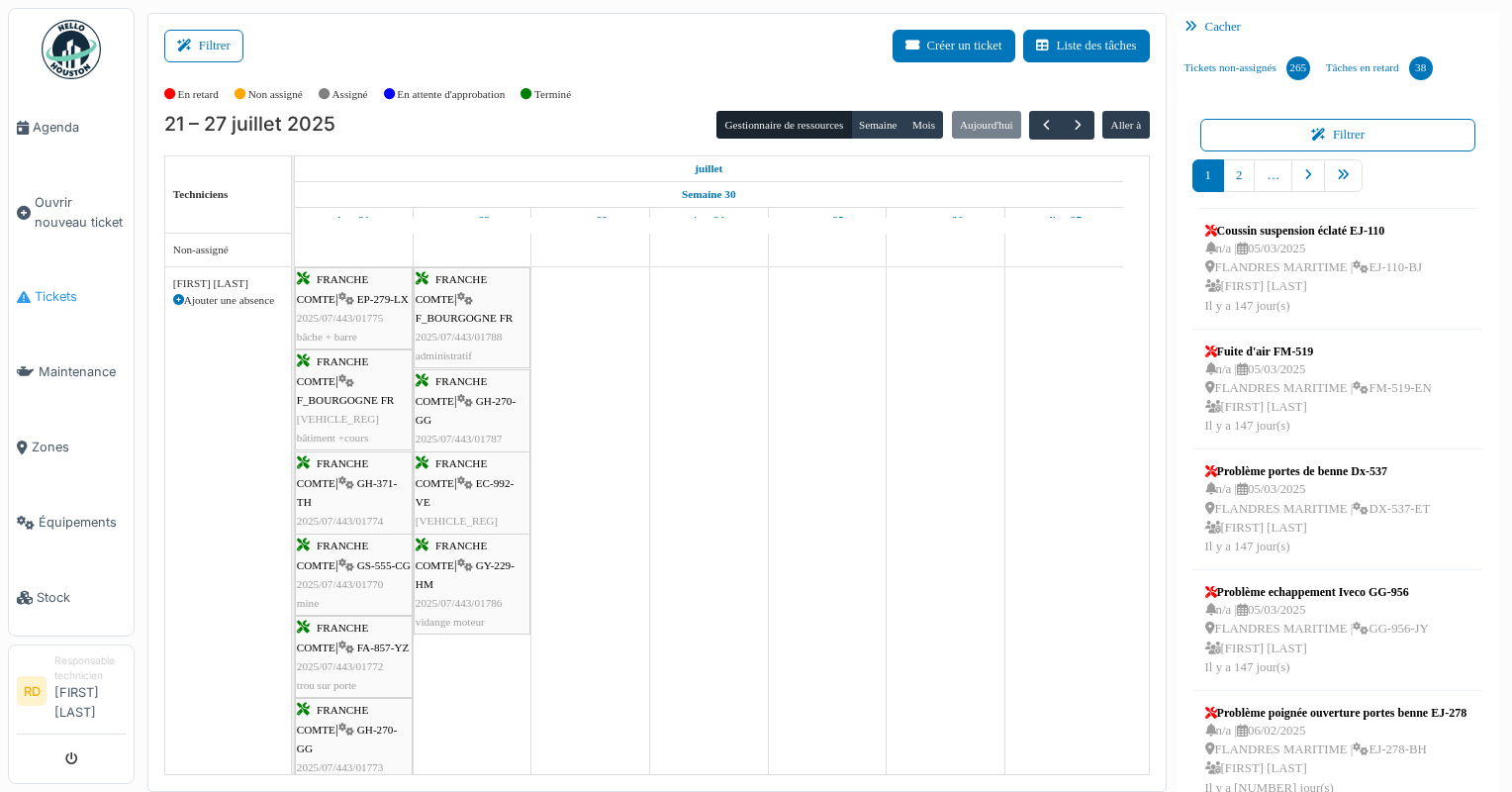 click on "Tickets" at bounding box center [80, 296] 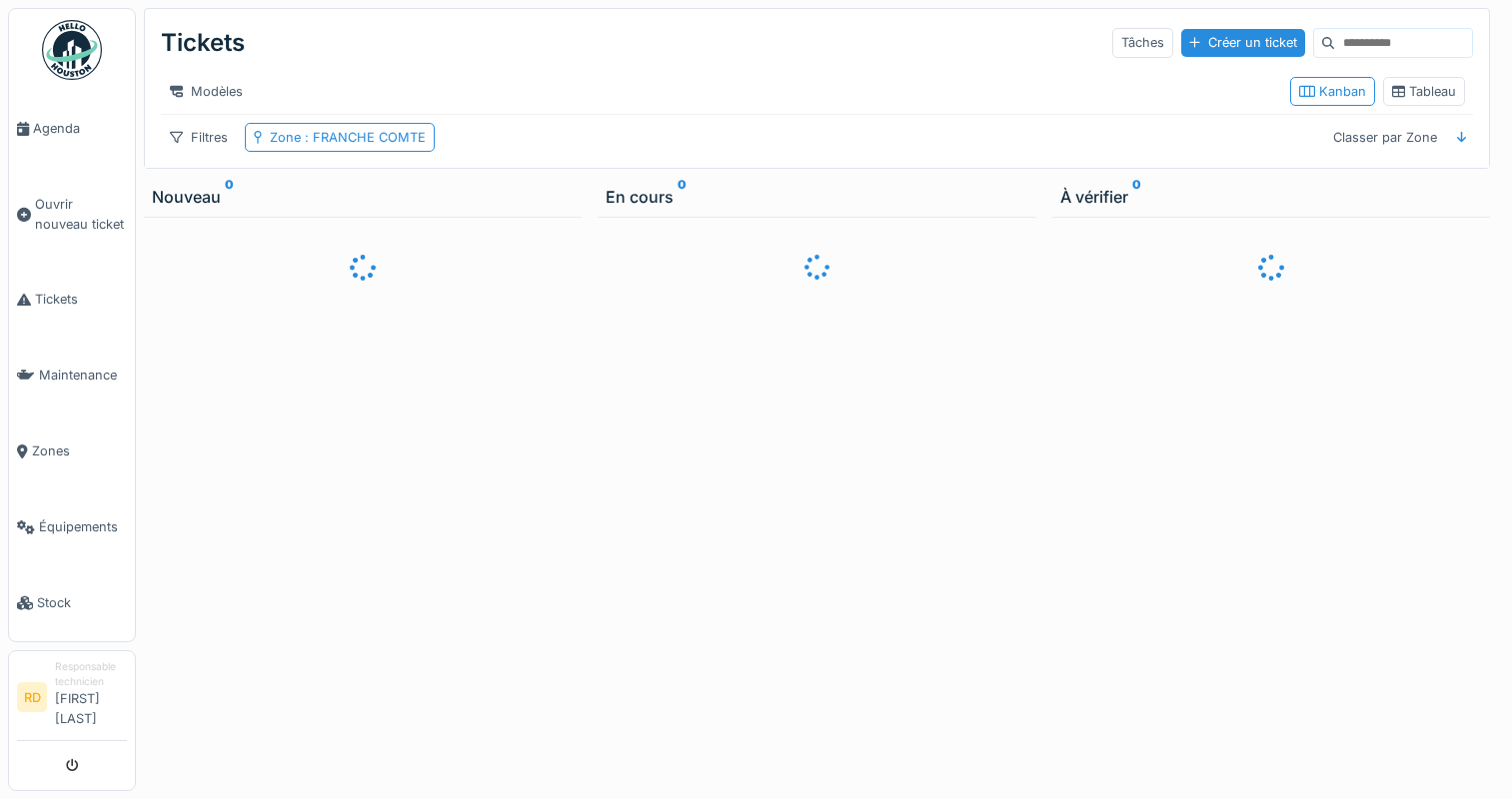 scroll, scrollTop: 0, scrollLeft: 0, axis: both 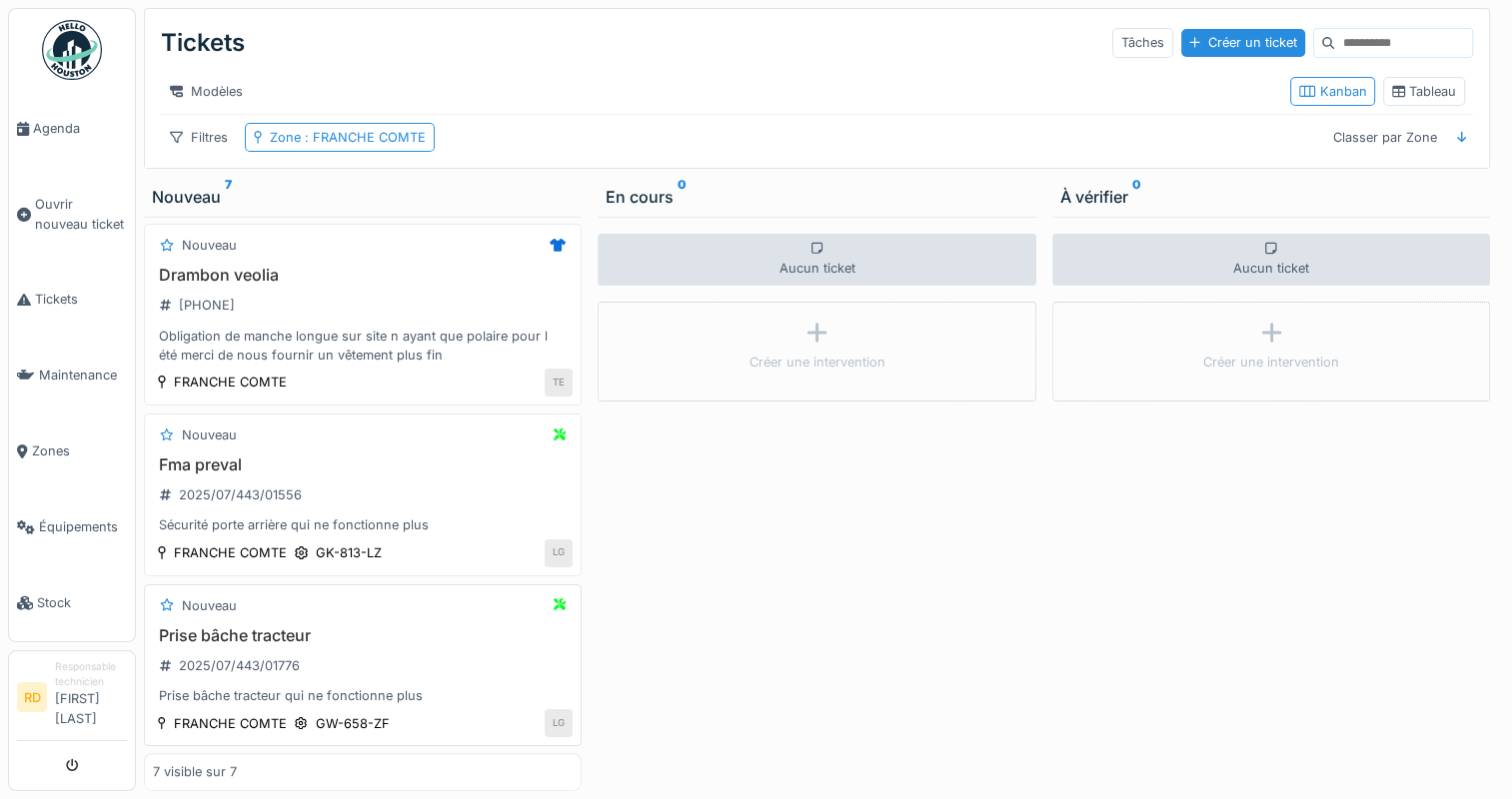 click on "Prise bâche tracteur qui ne fonctionne plus" at bounding box center (363, 695) 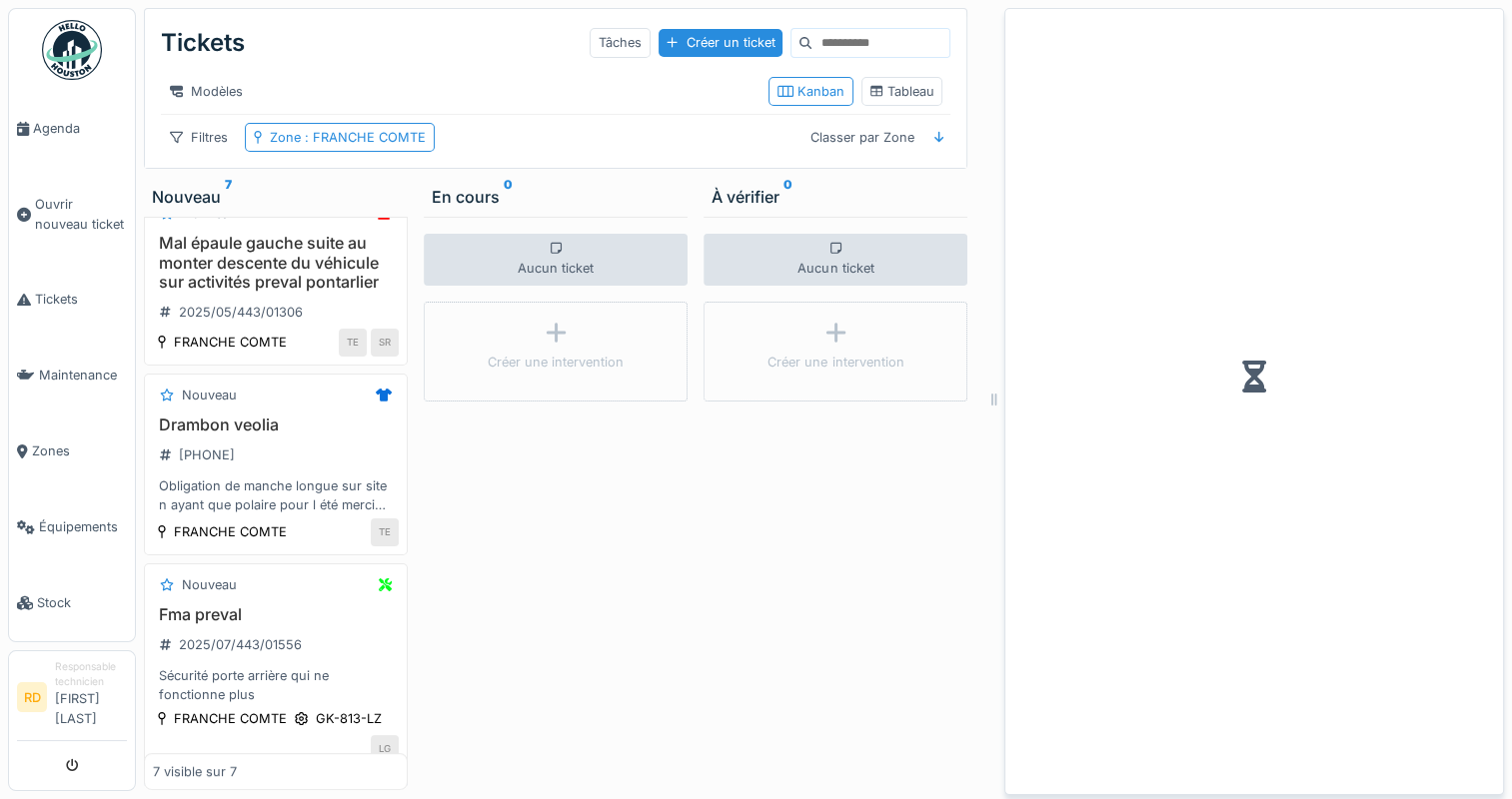 scroll, scrollTop: 966, scrollLeft: 0, axis: vertical 